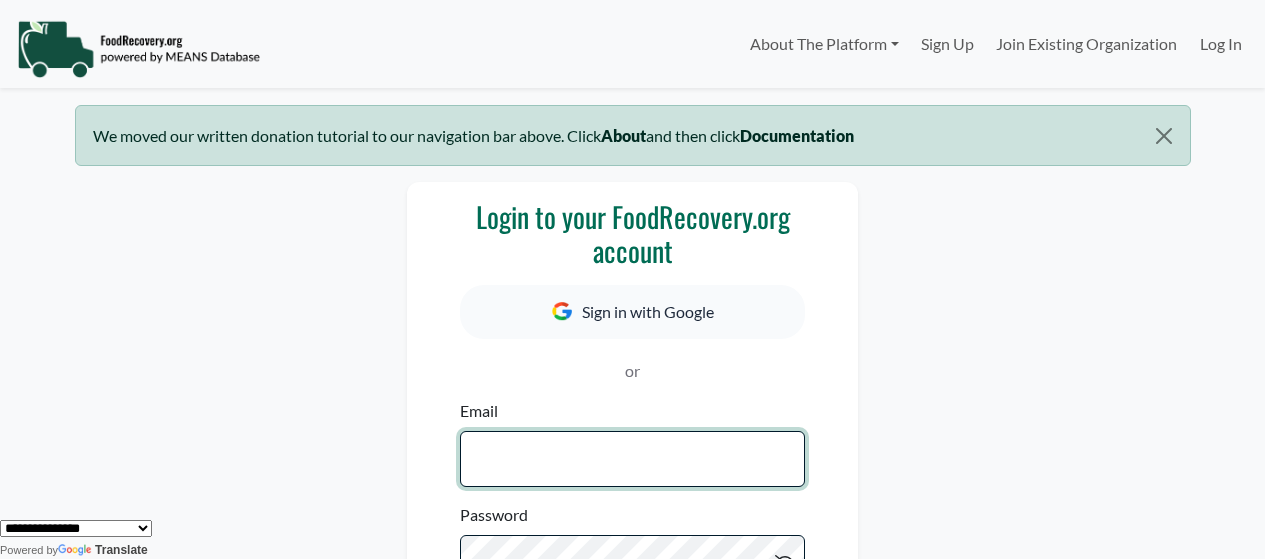 scroll, scrollTop: 77, scrollLeft: 0, axis: vertical 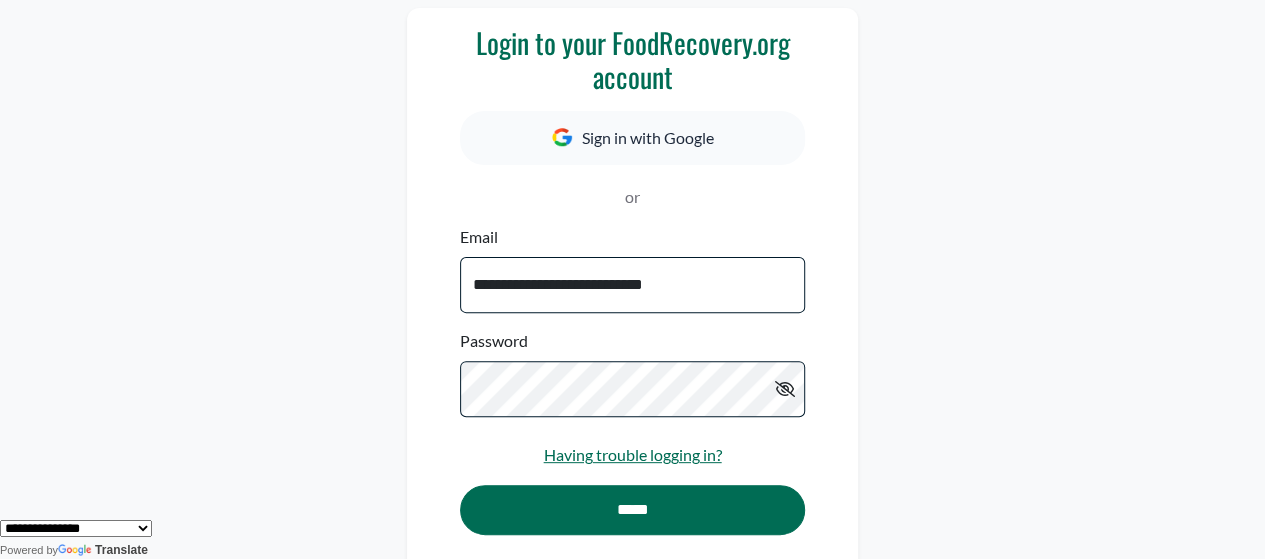 type on "**********" 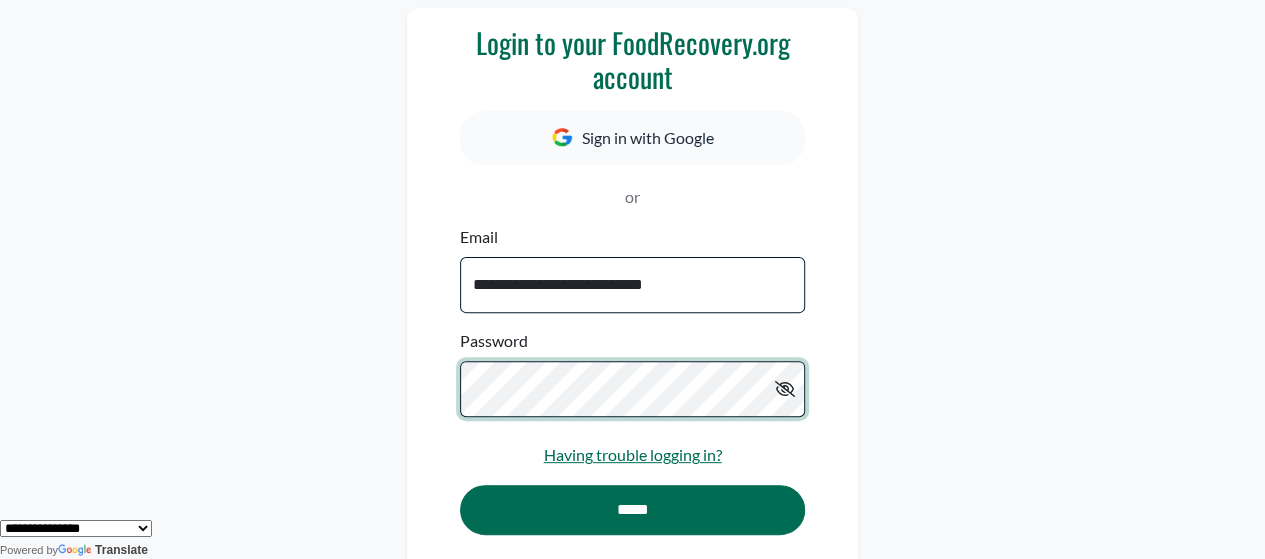click on "*****" at bounding box center (632, 510) 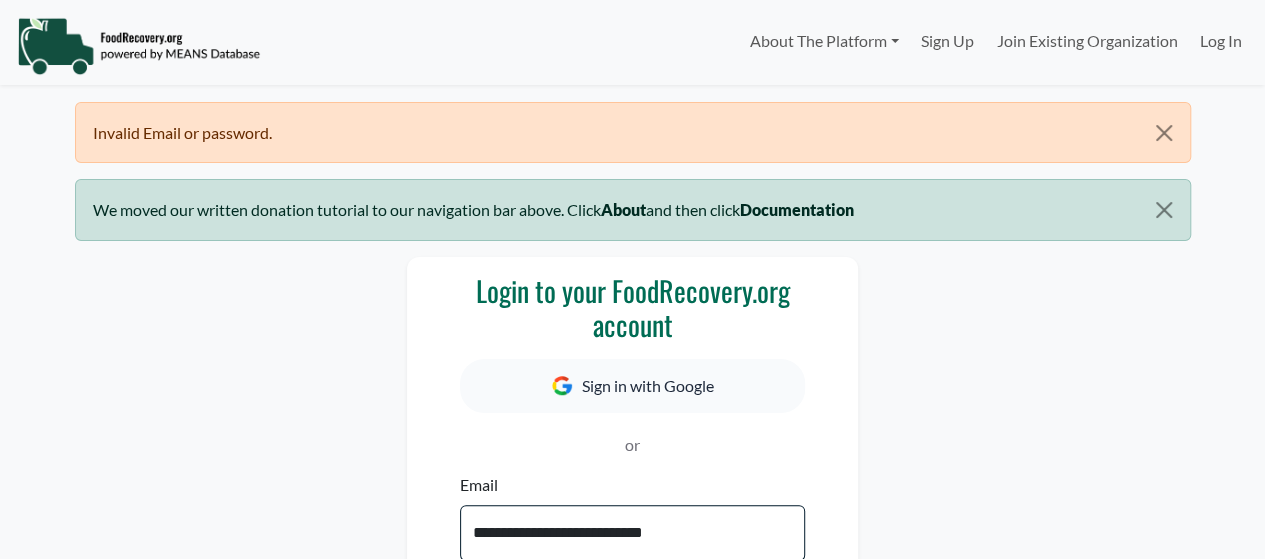 select 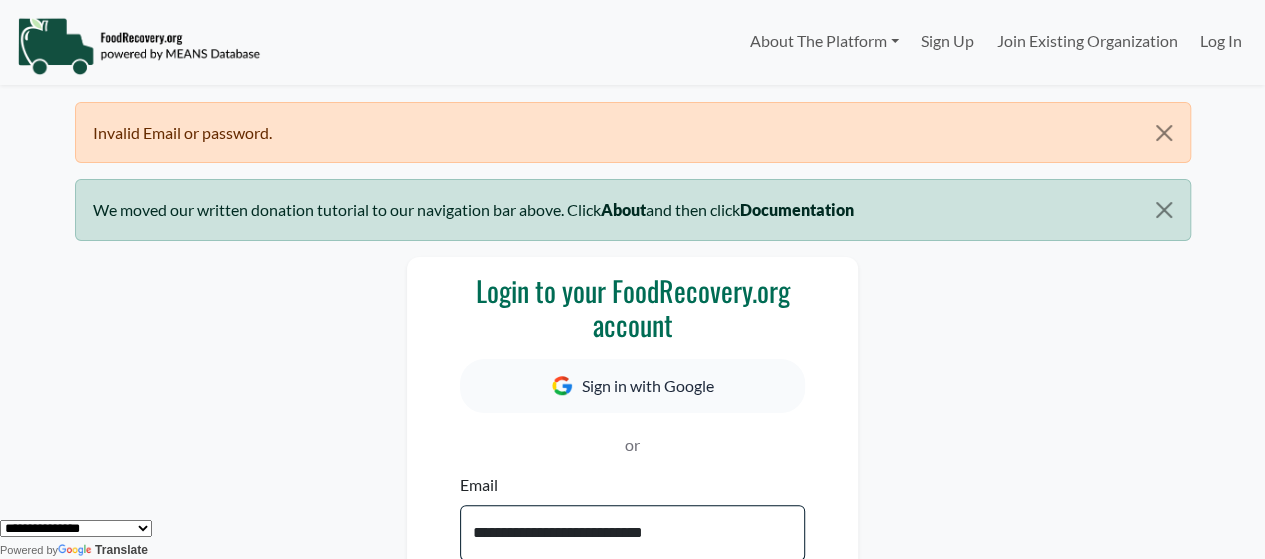 scroll, scrollTop: 331, scrollLeft: 0, axis: vertical 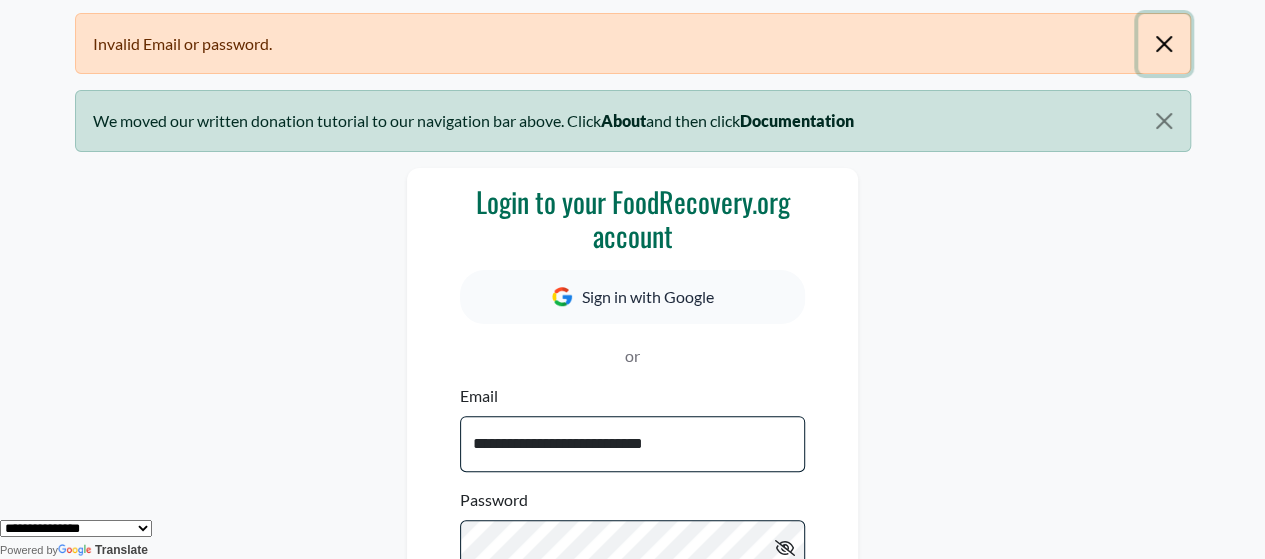 click at bounding box center [1163, 44] 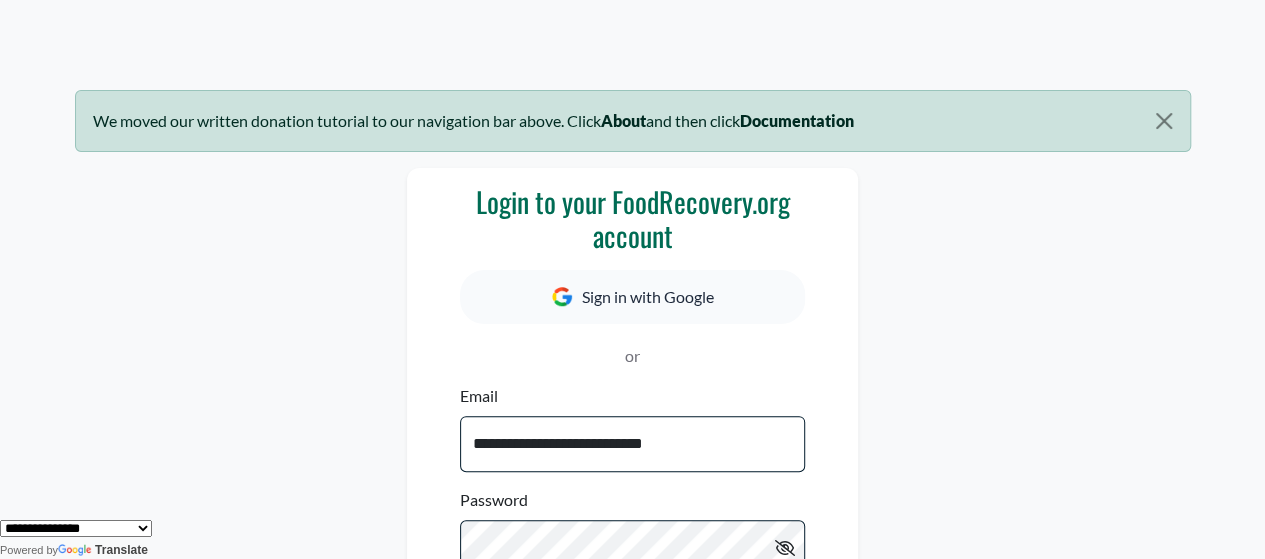 scroll, scrollTop: 15, scrollLeft: 0, axis: vertical 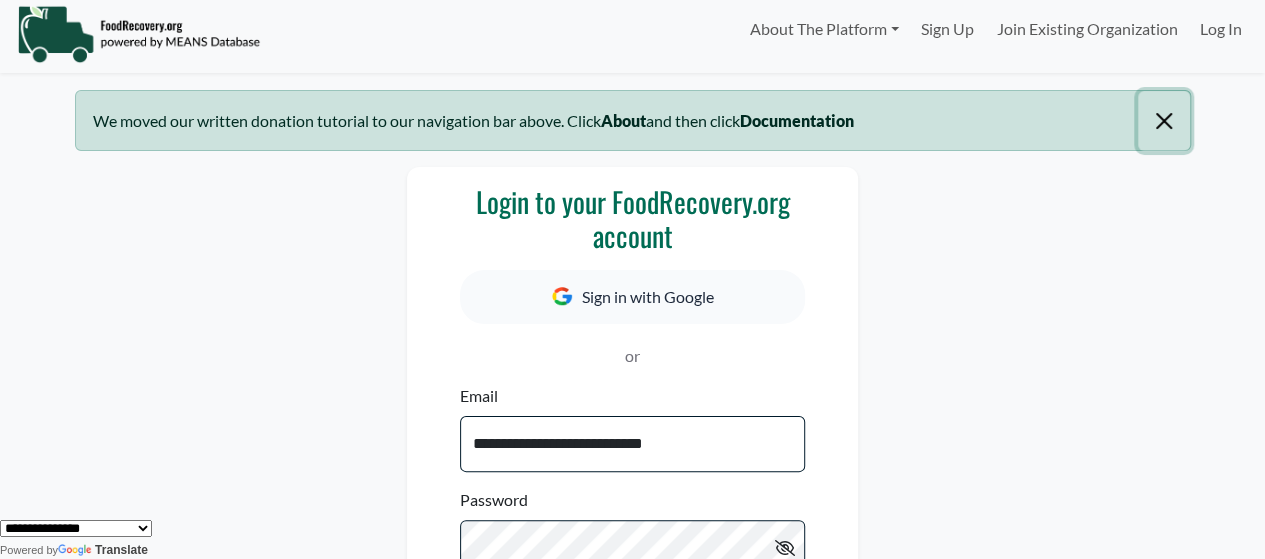 click at bounding box center [1163, 121] 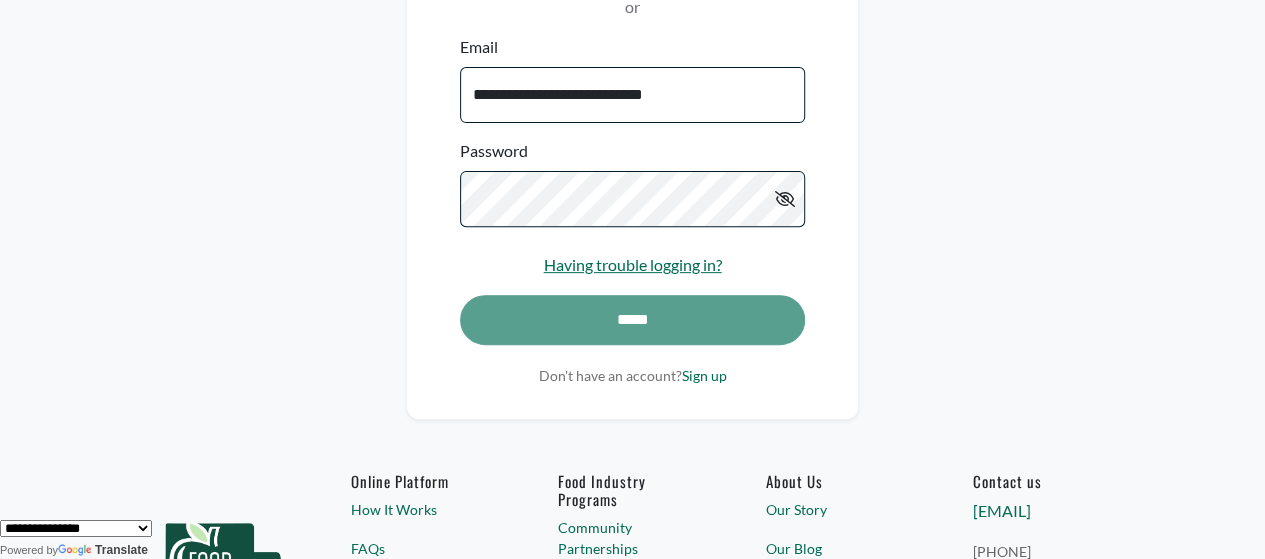 scroll, scrollTop: 289, scrollLeft: 0, axis: vertical 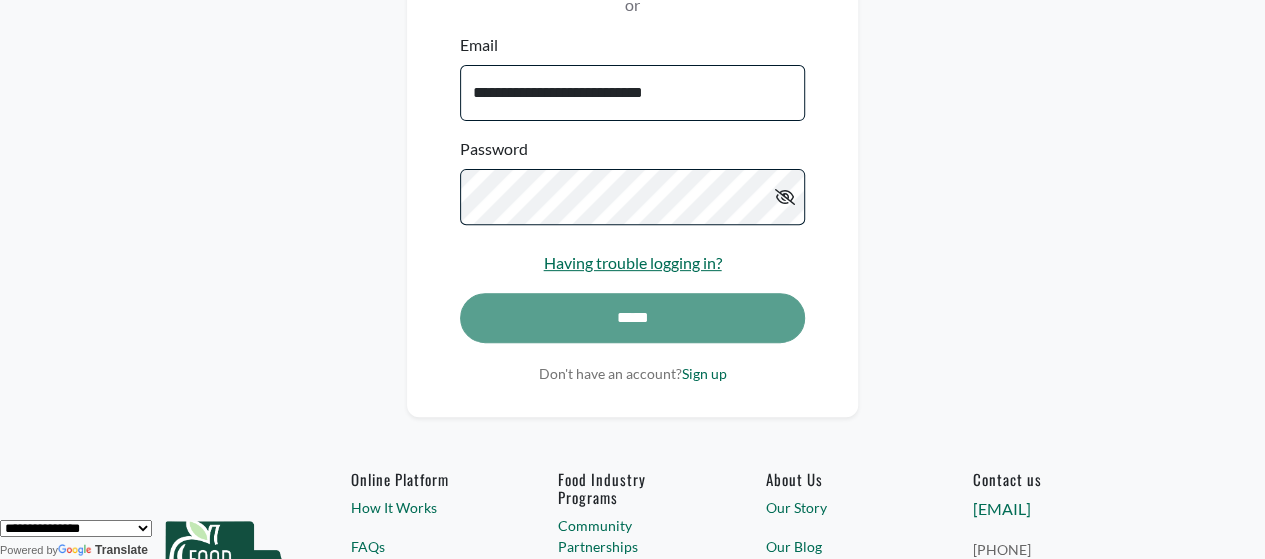 click at bounding box center (785, 197) 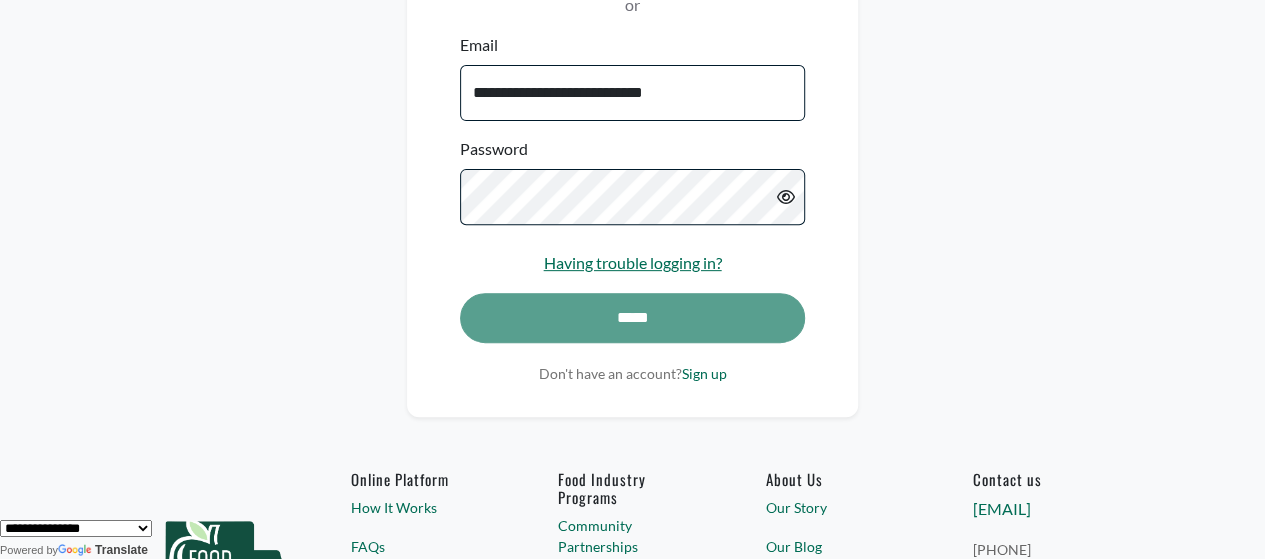 click on "*****" at bounding box center [632, 328] 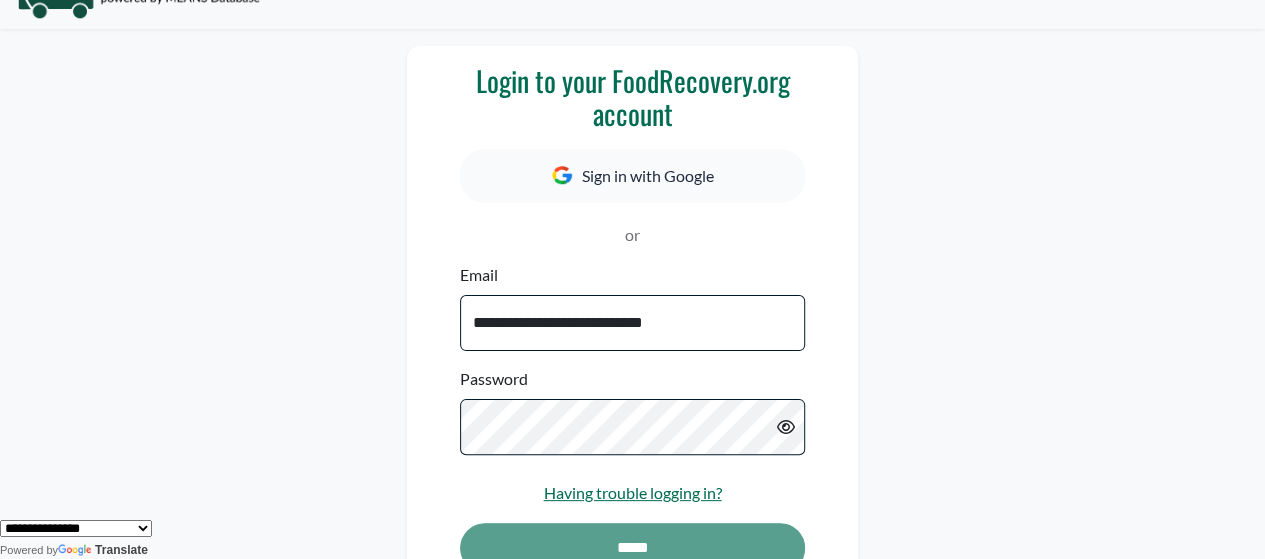 scroll, scrollTop: 61, scrollLeft: 0, axis: vertical 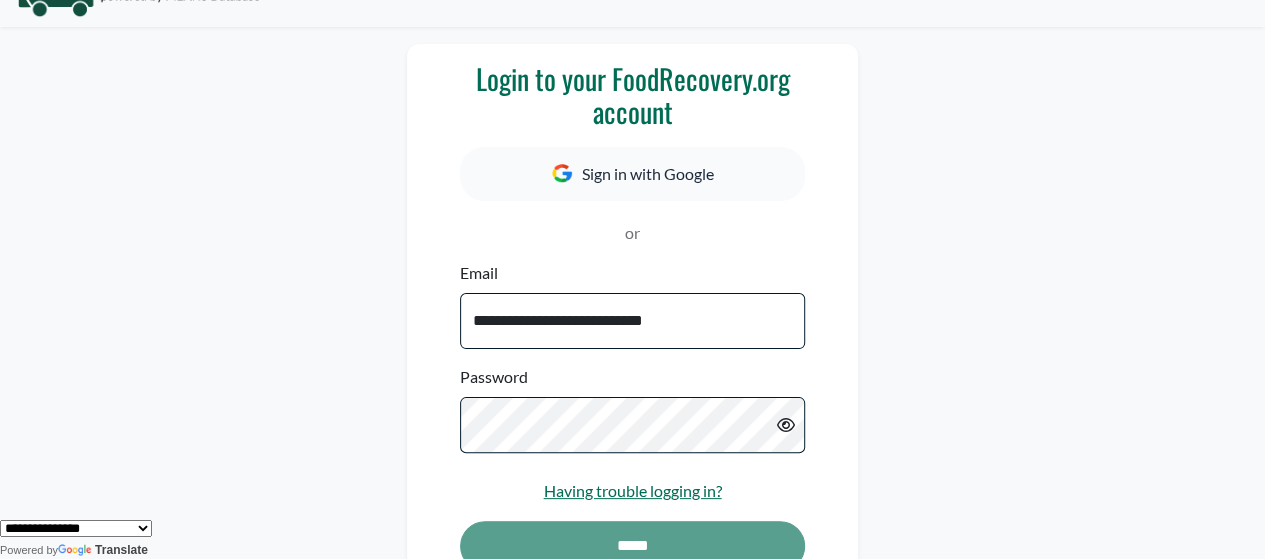 click on "**********" at bounding box center (632, 537) 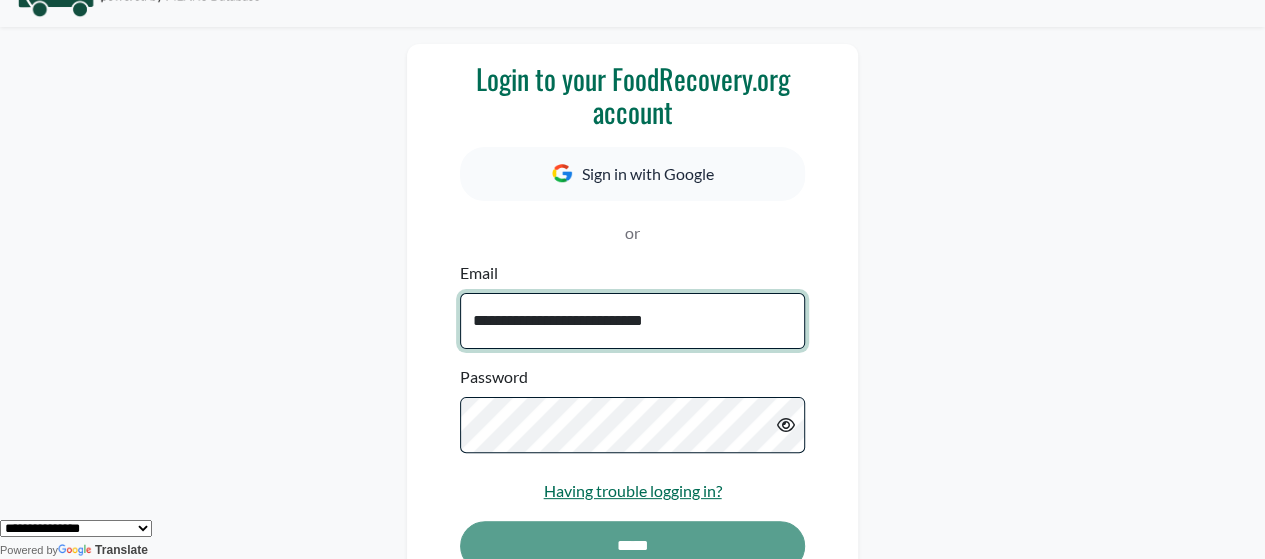 click on "**********" at bounding box center (632, 321) 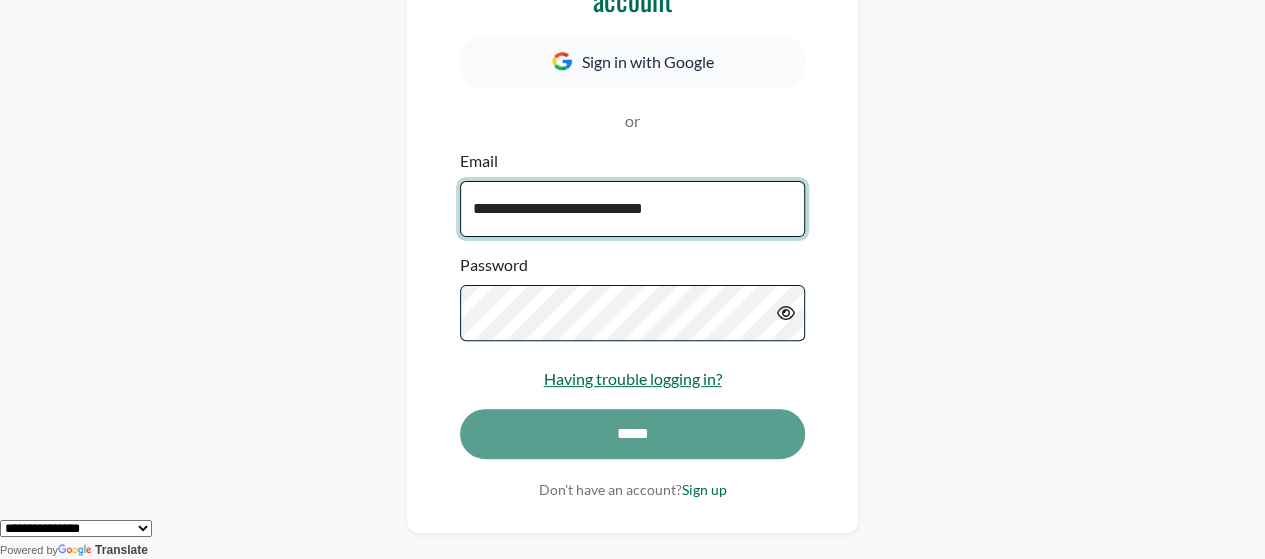 scroll, scrollTop: 174, scrollLeft: 0, axis: vertical 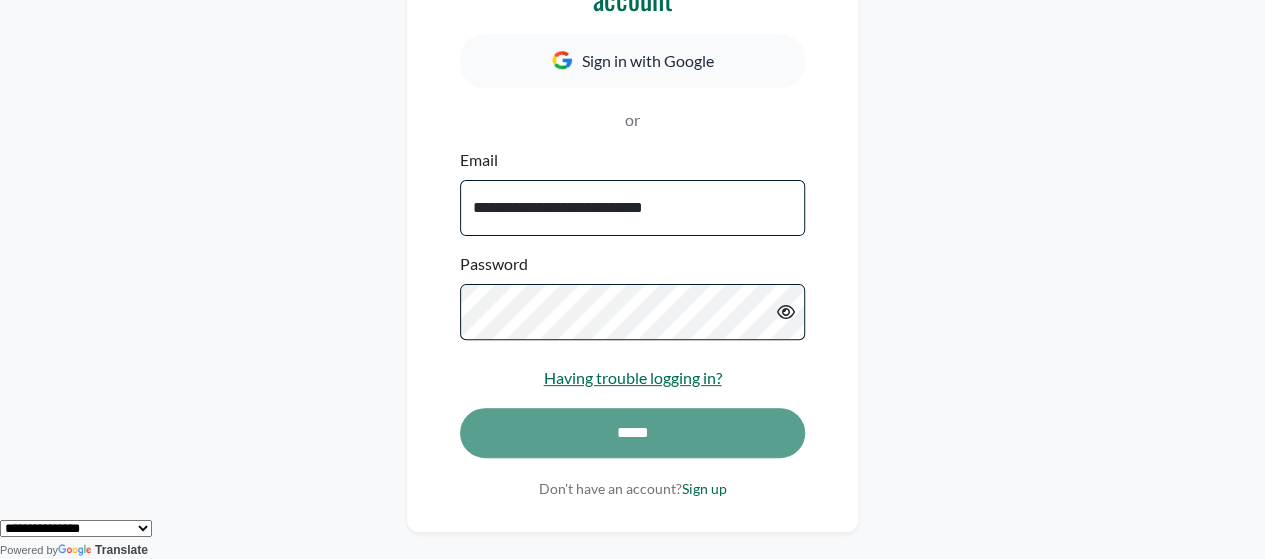 click on "*****" at bounding box center [632, 443] 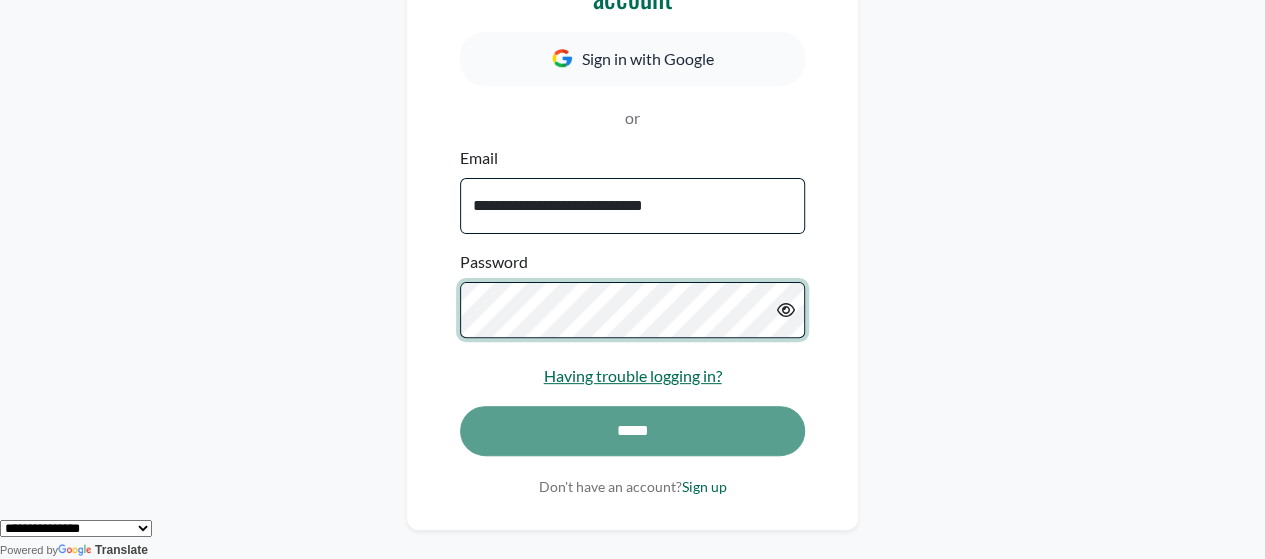 scroll, scrollTop: 187, scrollLeft: 0, axis: vertical 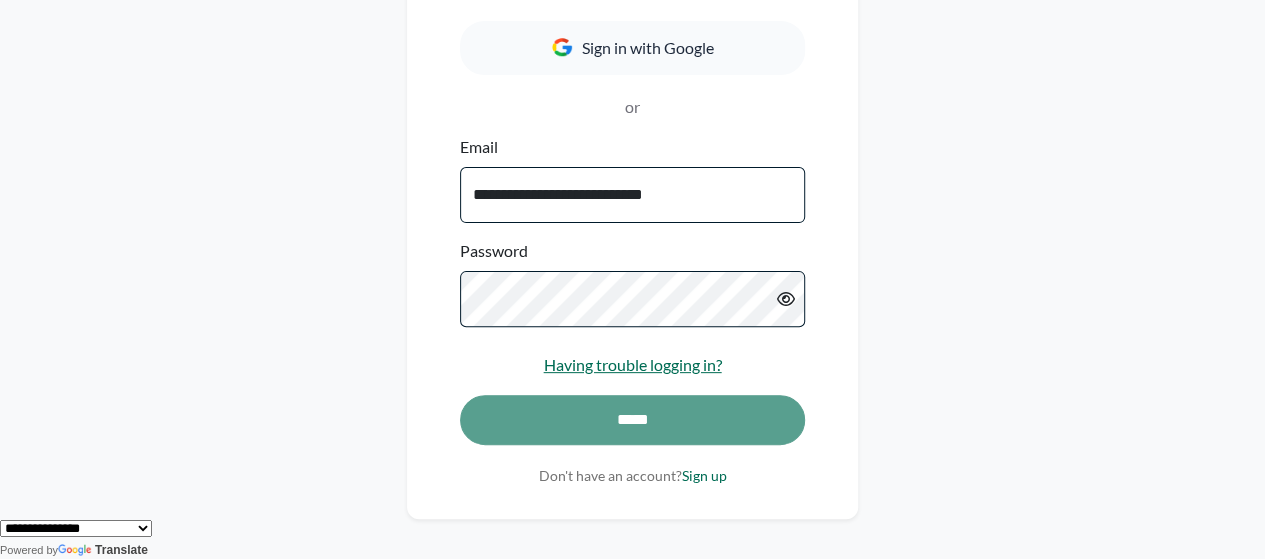 drag, startPoint x: 624, startPoint y: 419, endPoint x: 622, endPoint y: 405, distance: 14.142136 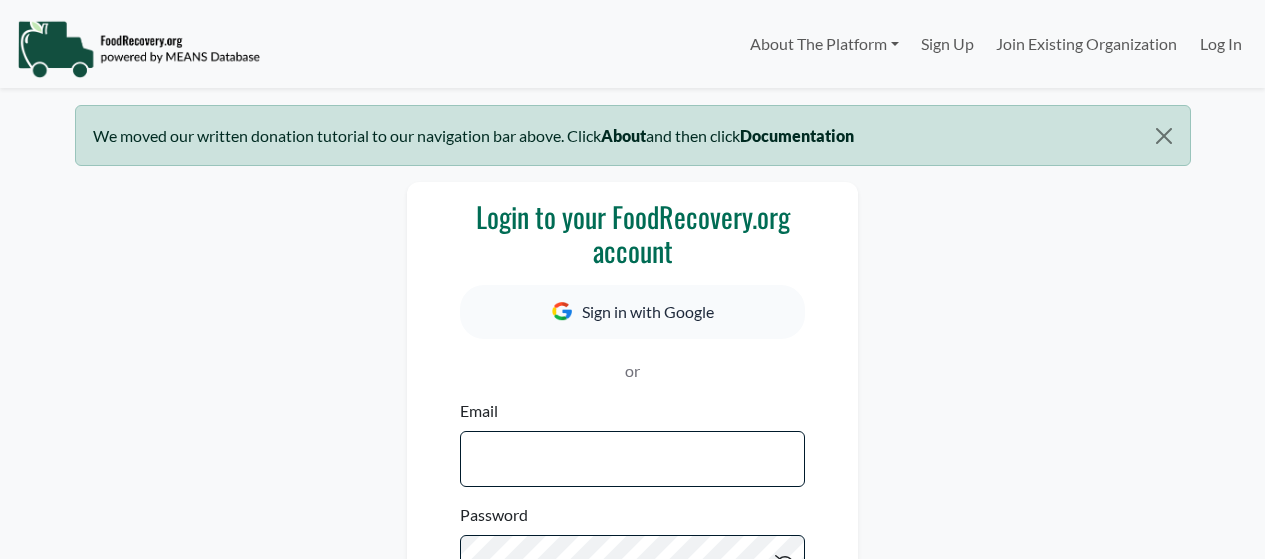 scroll, scrollTop: 0, scrollLeft: 0, axis: both 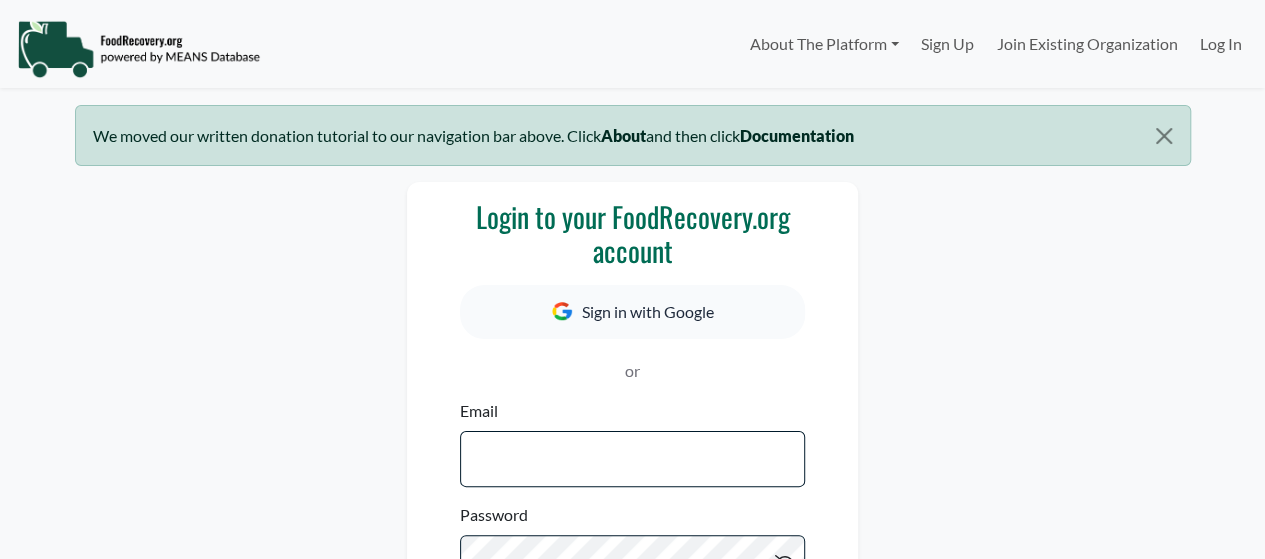 select 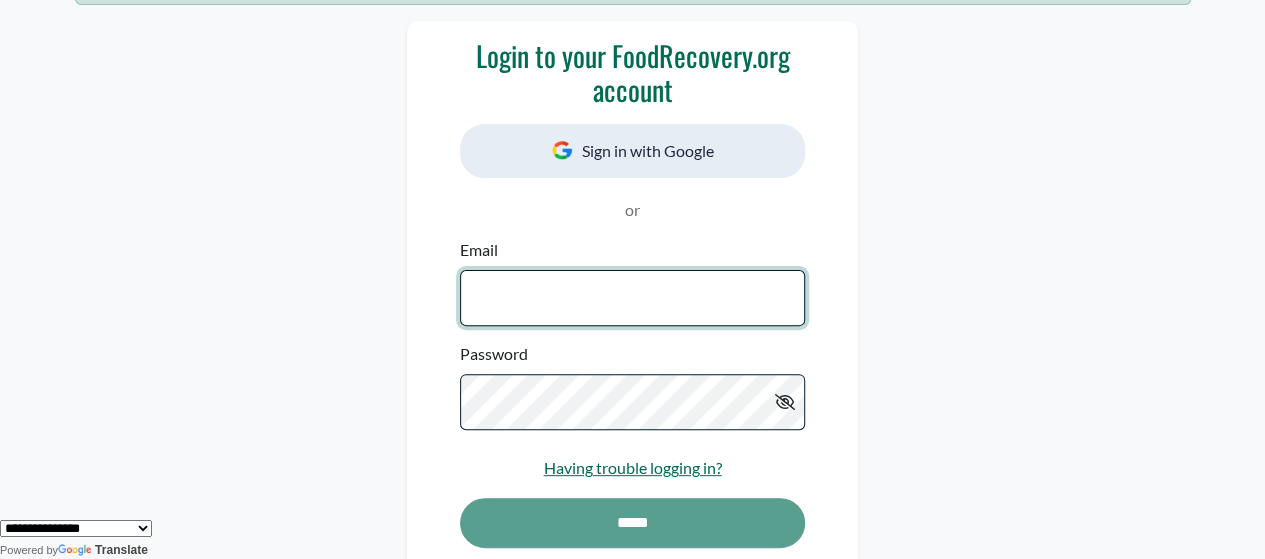 scroll, scrollTop: 168, scrollLeft: 0, axis: vertical 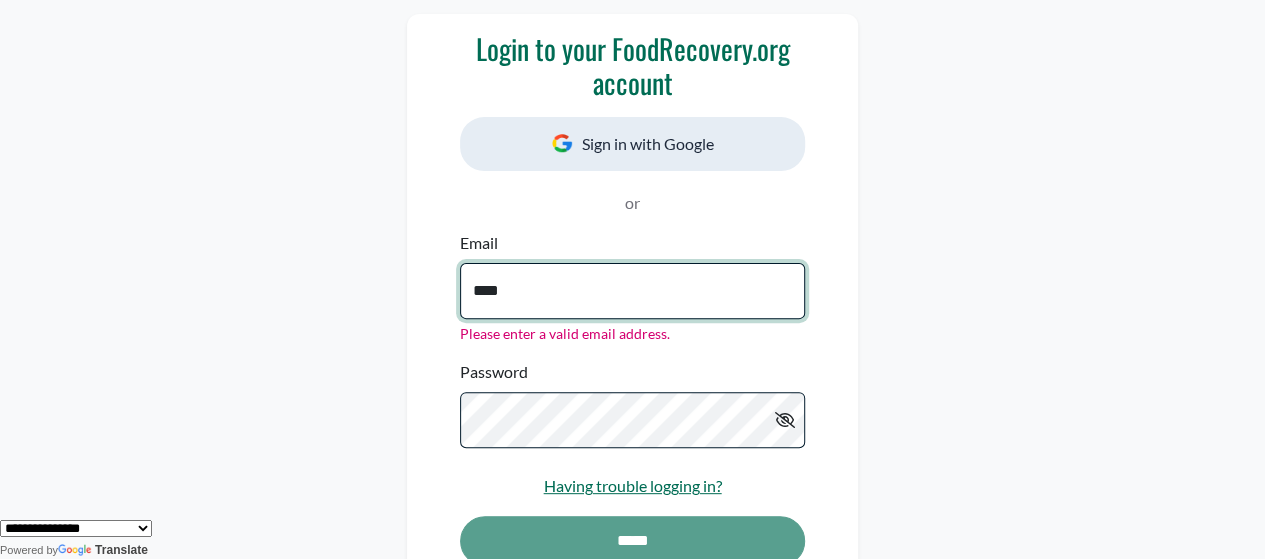 type on "**********" 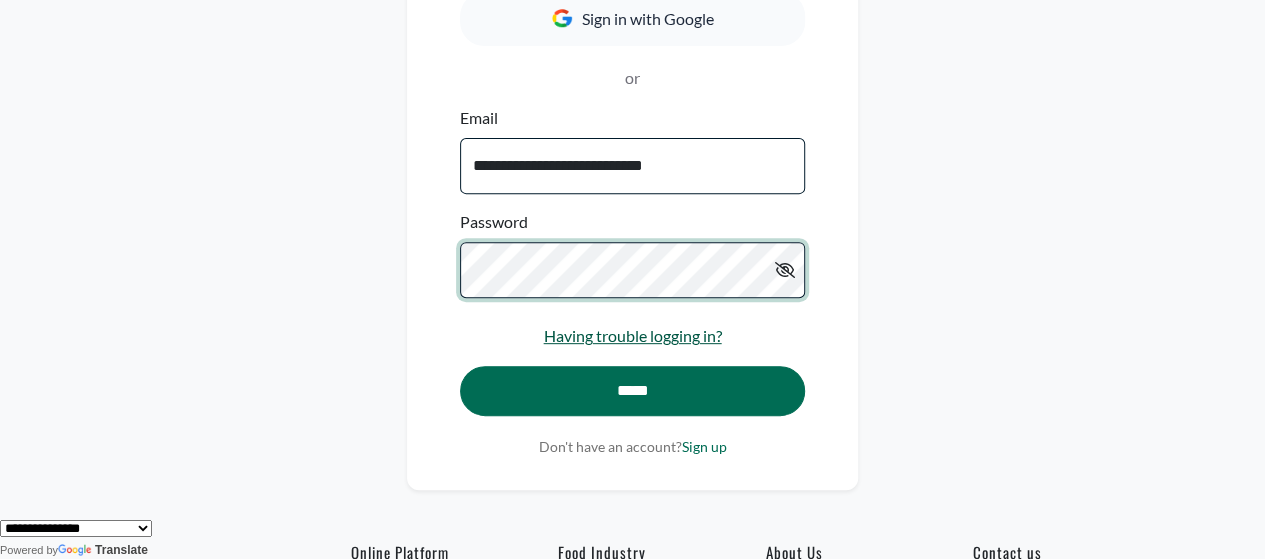 scroll, scrollTop: 295, scrollLeft: 0, axis: vertical 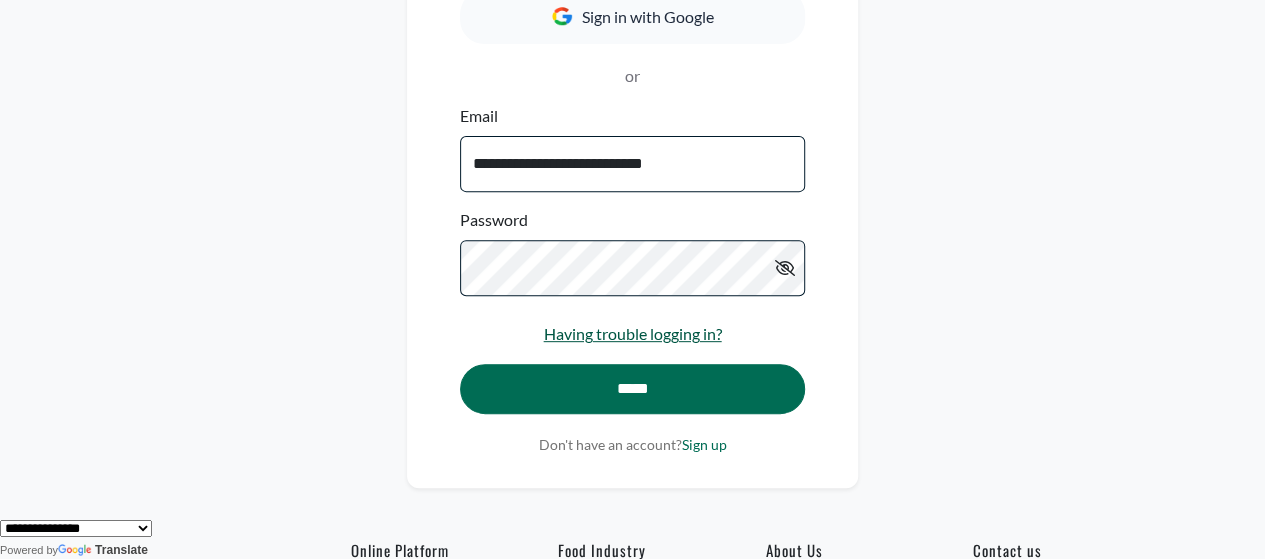 click on "Having trouble logging in?" at bounding box center (633, 333) 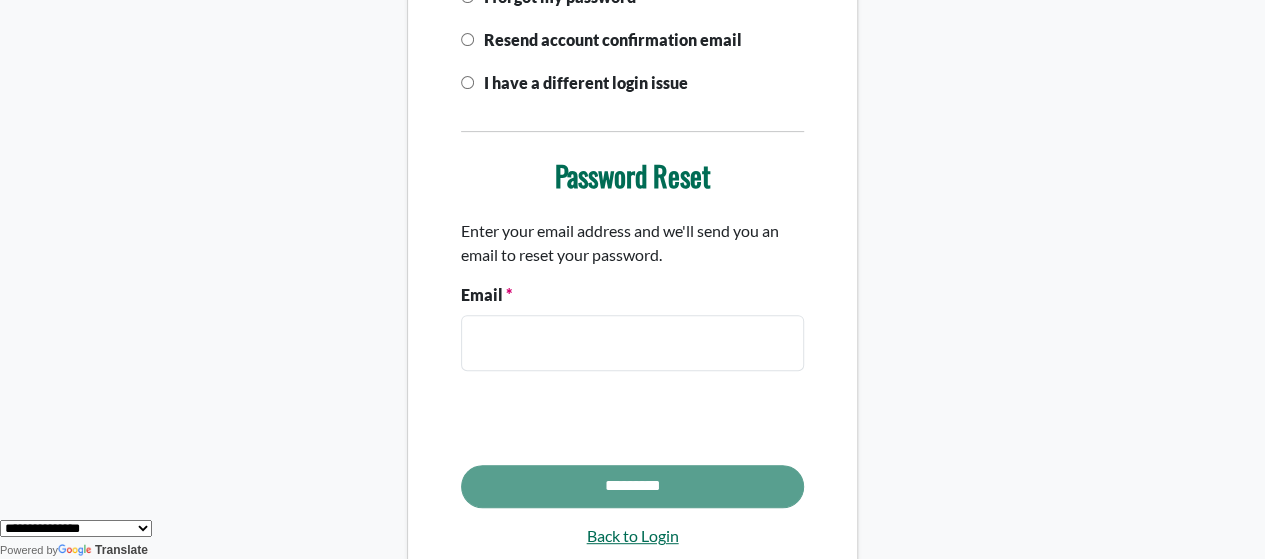 scroll, scrollTop: 228, scrollLeft: 0, axis: vertical 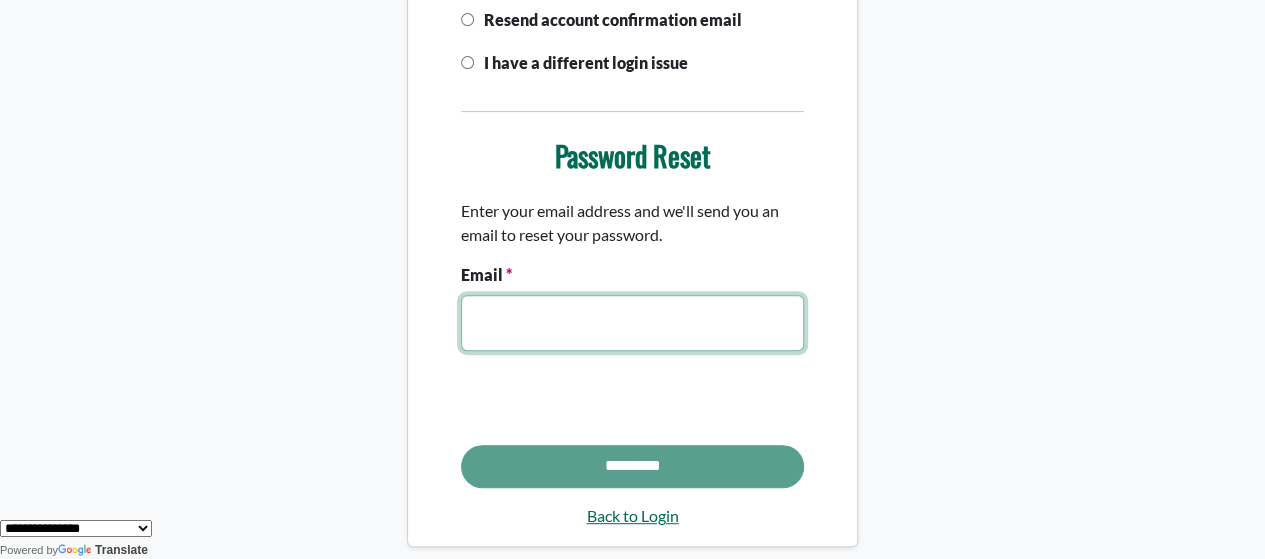 click on "Email" at bounding box center (632, 323) 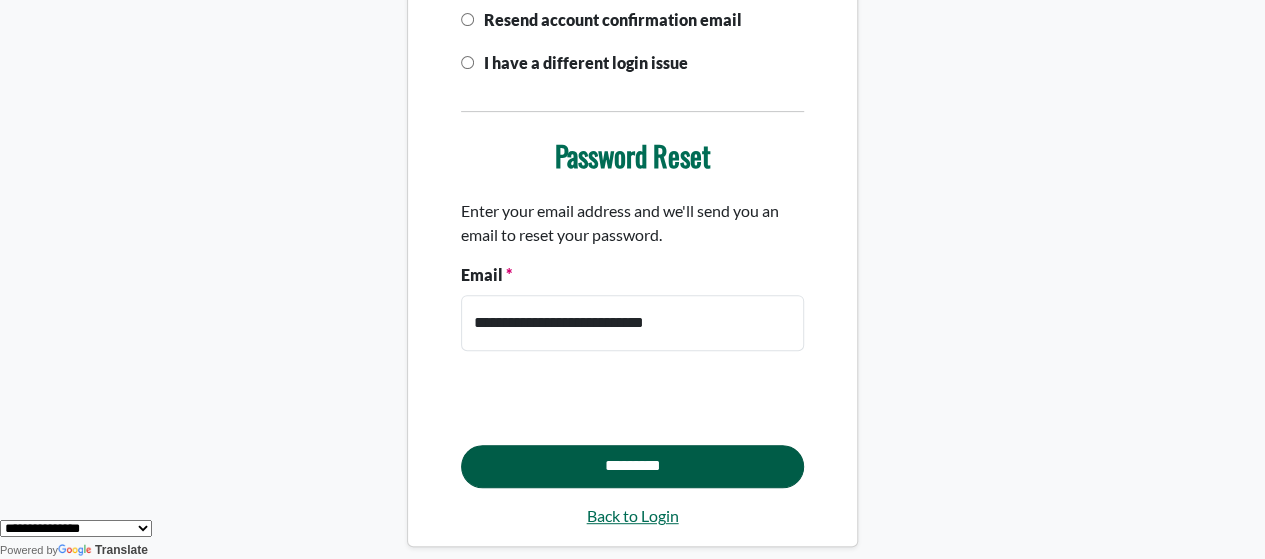 click on "*********" at bounding box center (632, 467) 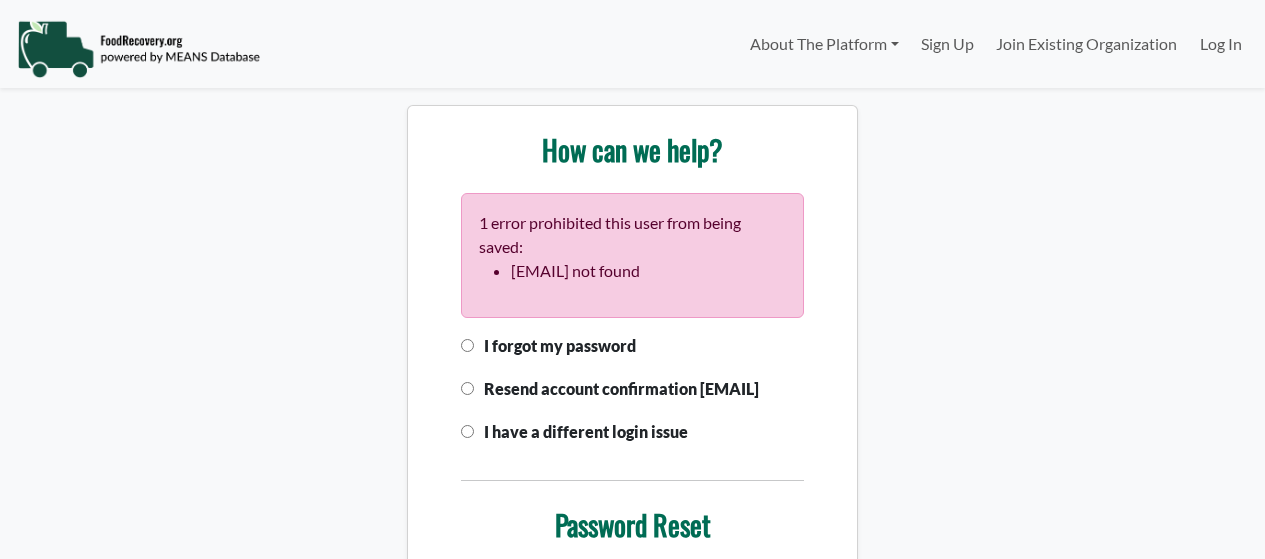 scroll, scrollTop: 0, scrollLeft: 0, axis: both 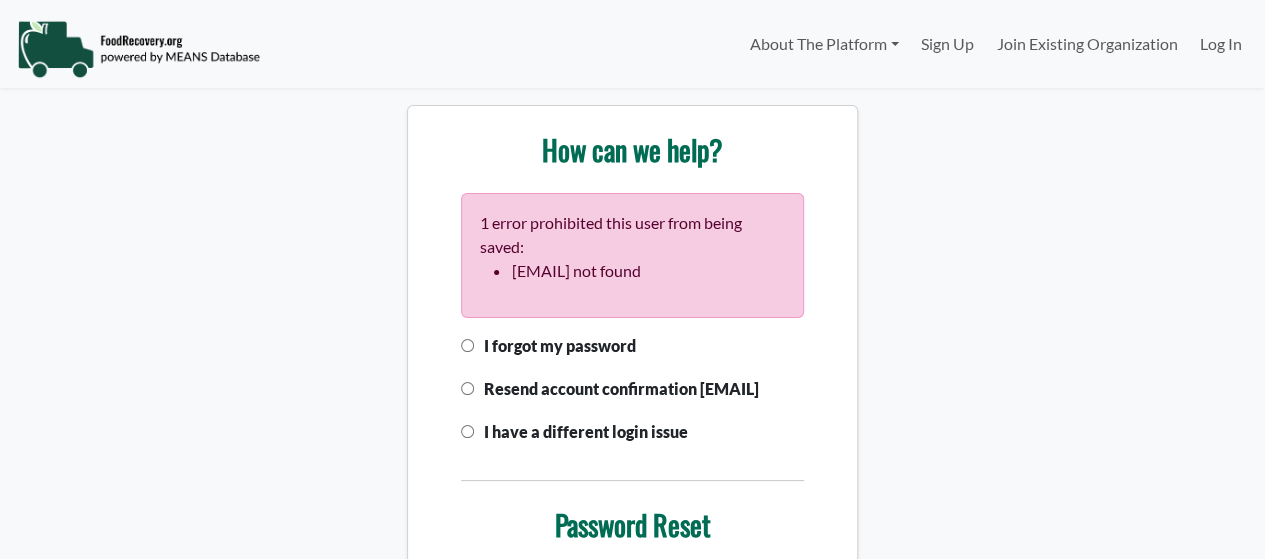 select 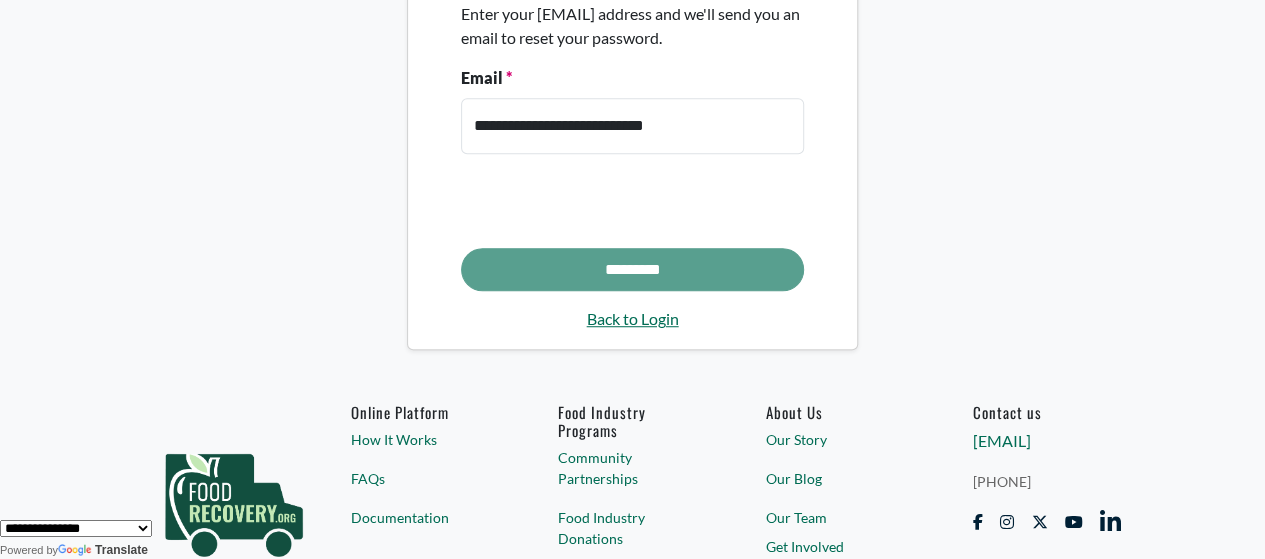 scroll, scrollTop: 565, scrollLeft: 0, axis: vertical 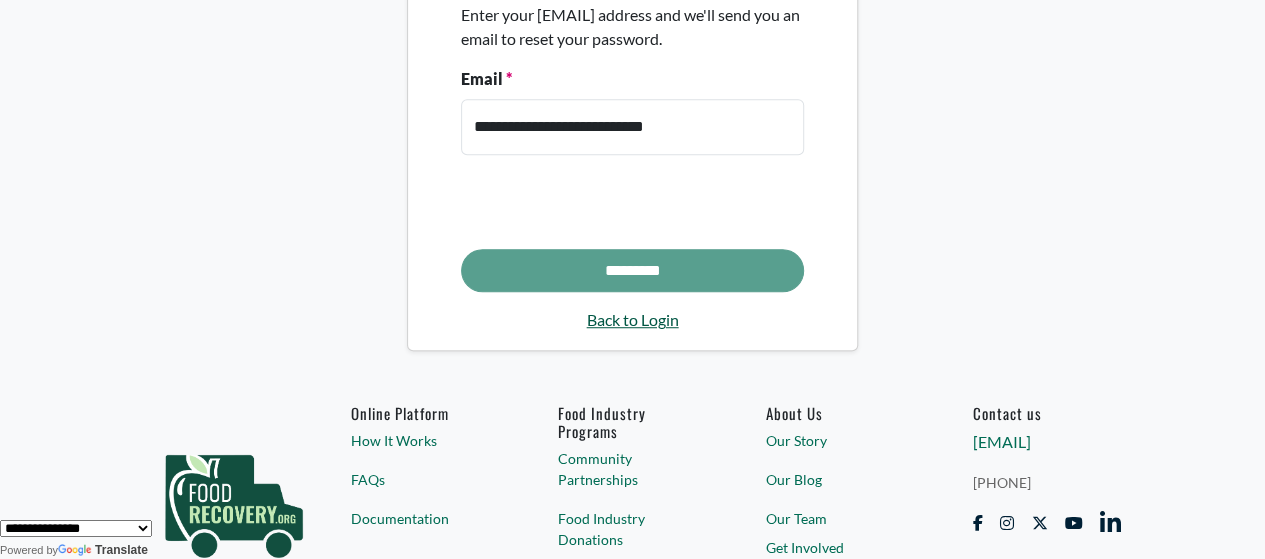 click on "Back to Login" at bounding box center (632, 320) 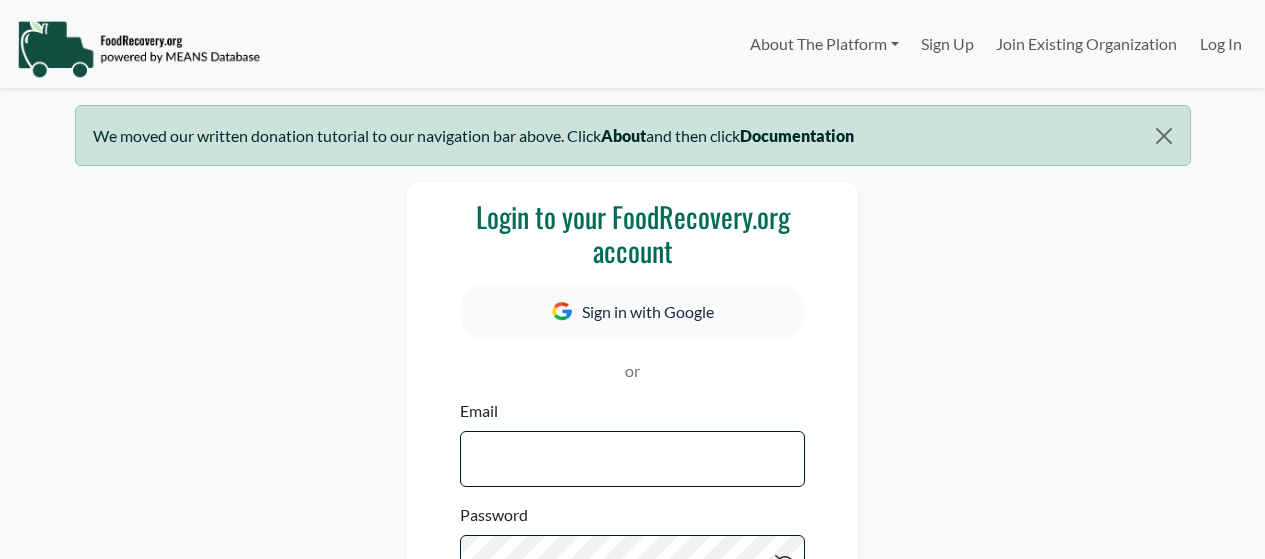 scroll, scrollTop: 0, scrollLeft: 0, axis: both 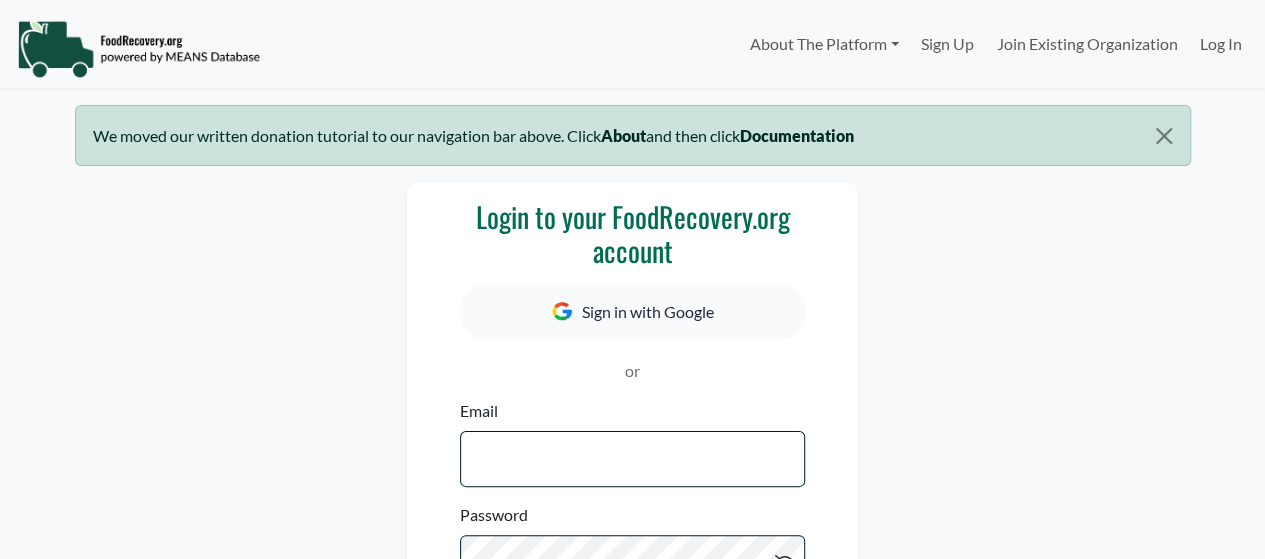 select 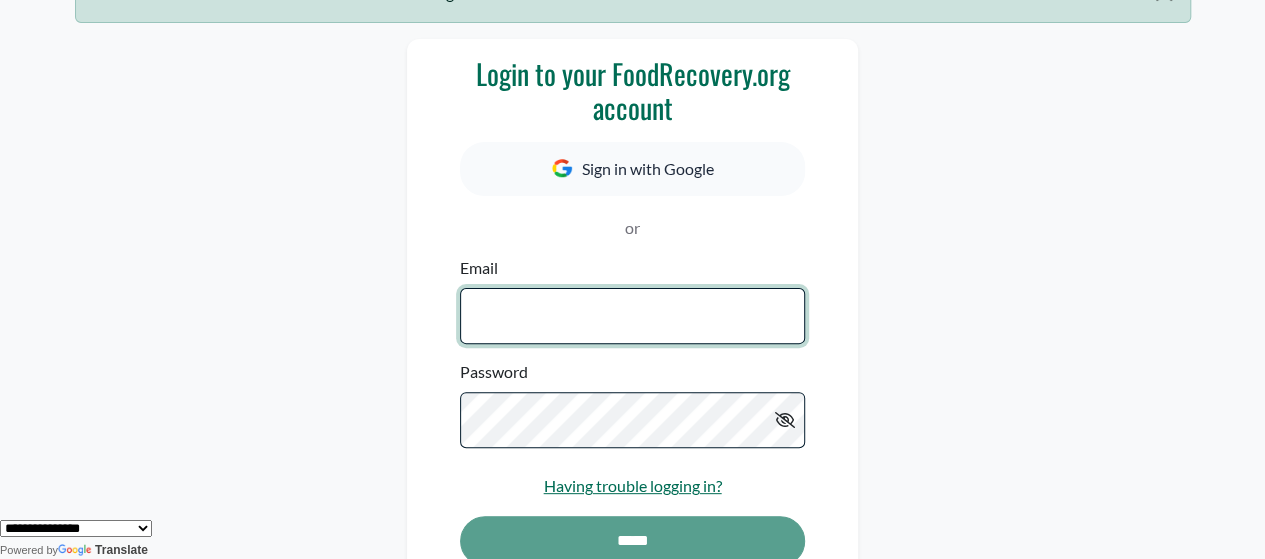 scroll, scrollTop: 125, scrollLeft: 0, axis: vertical 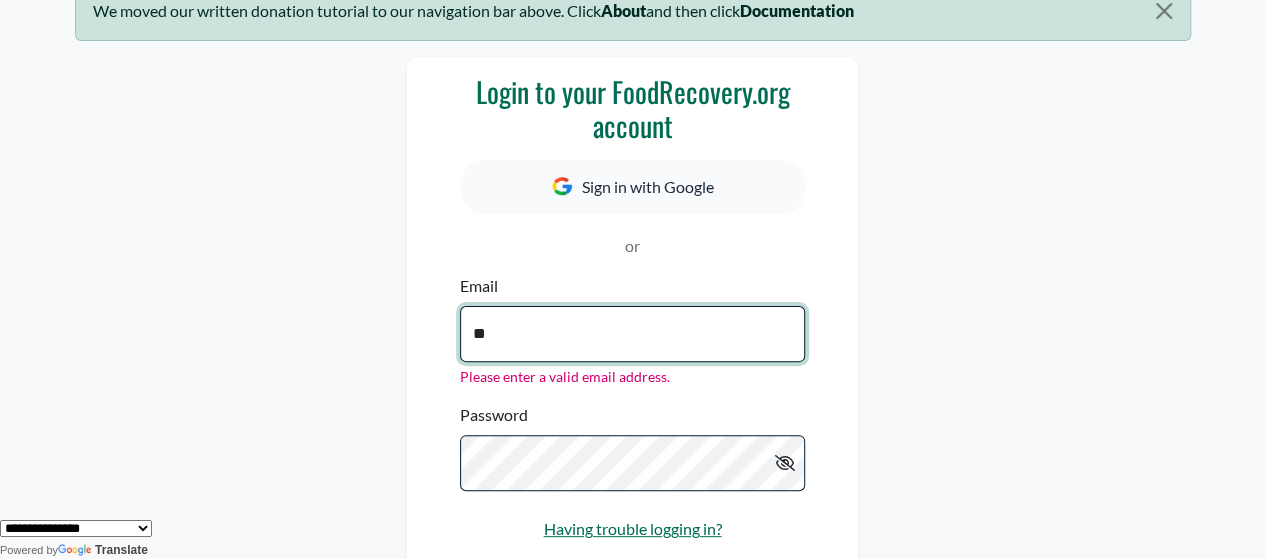 type on "**********" 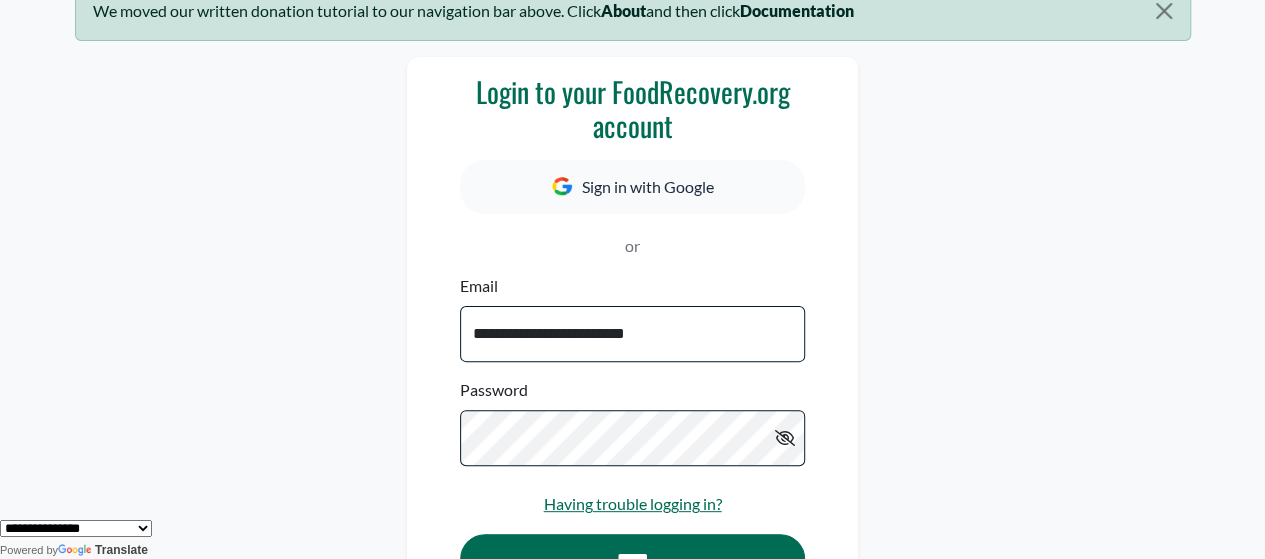click at bounding box center (785, 438) 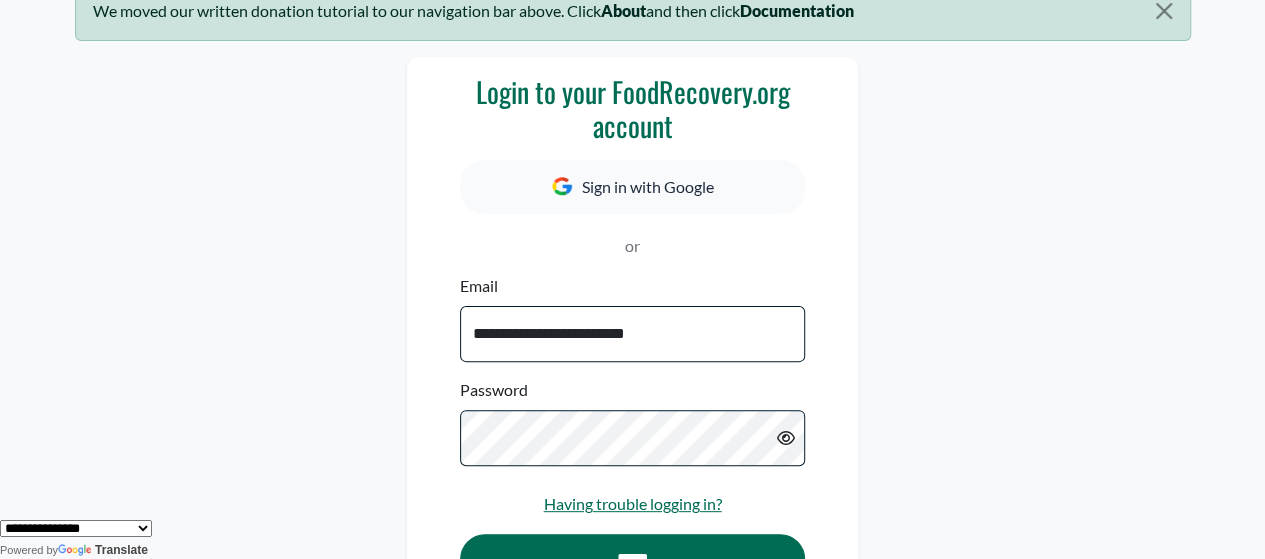 scroll, scrollTop: 165, scrollLeft: 0, axis: vertical 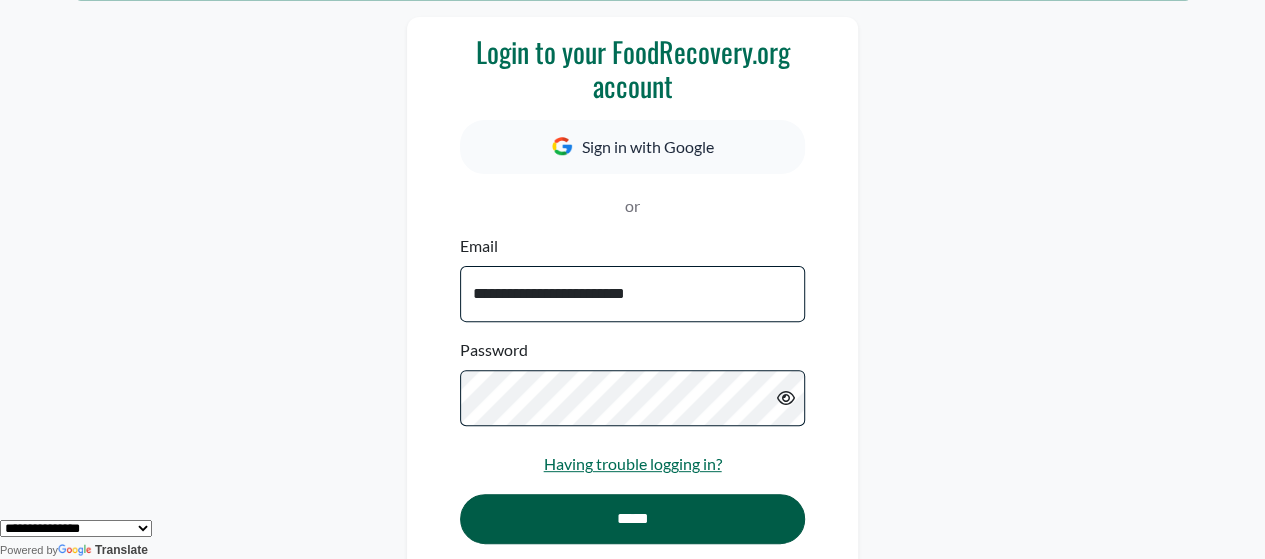 click on "*****" at bounding box center [632, 519] 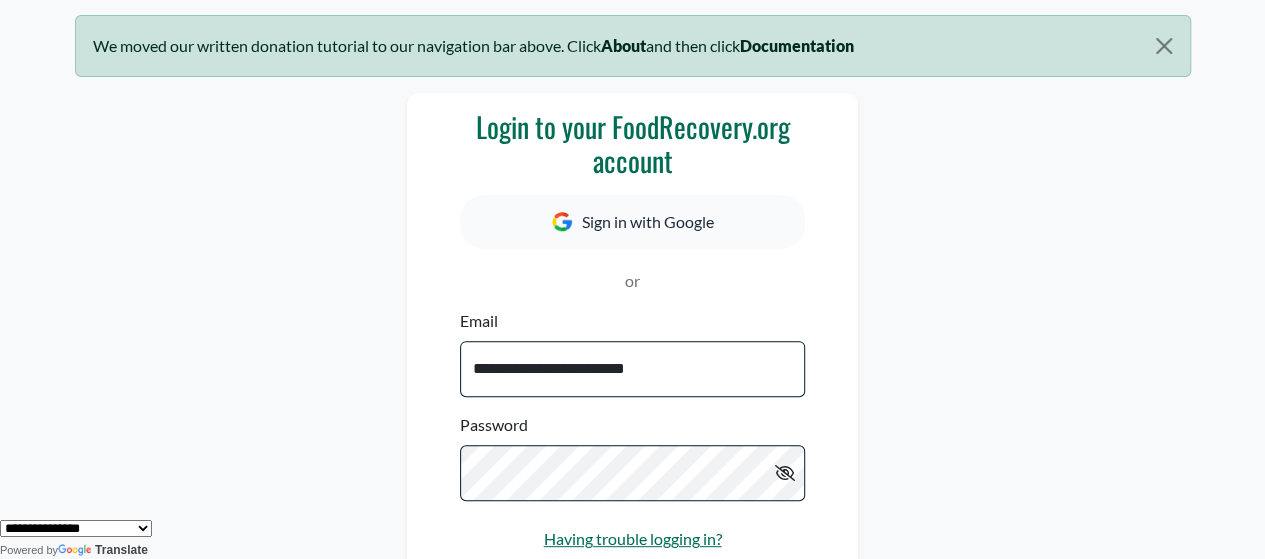 scroll, scrollTop: 175, scrollLeft: 0, axis: vertical 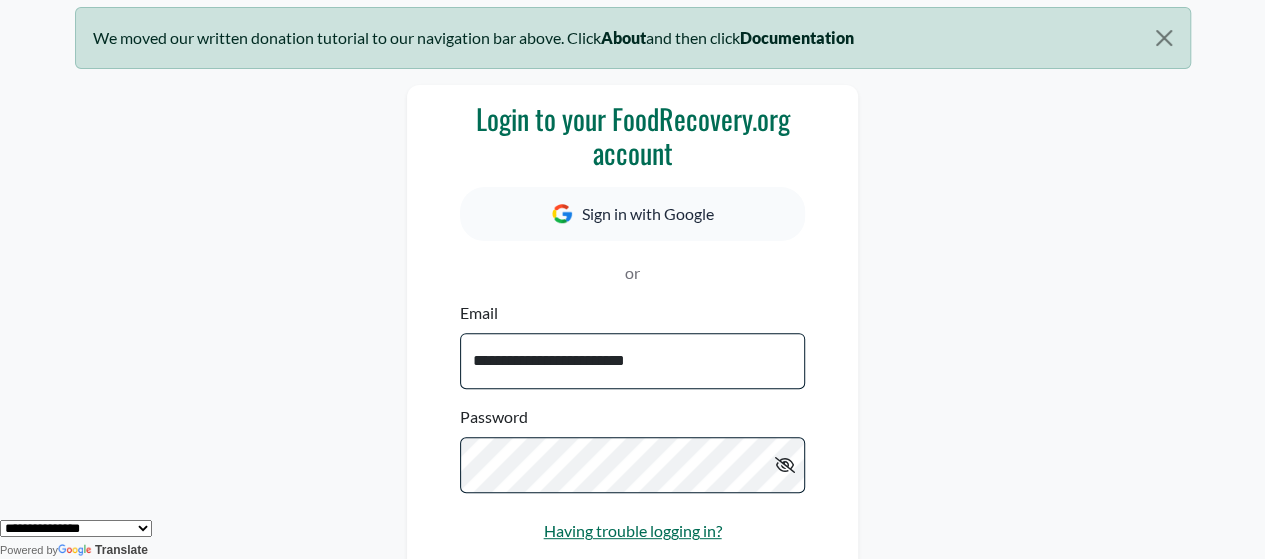 click at bounding box center (785, 465) 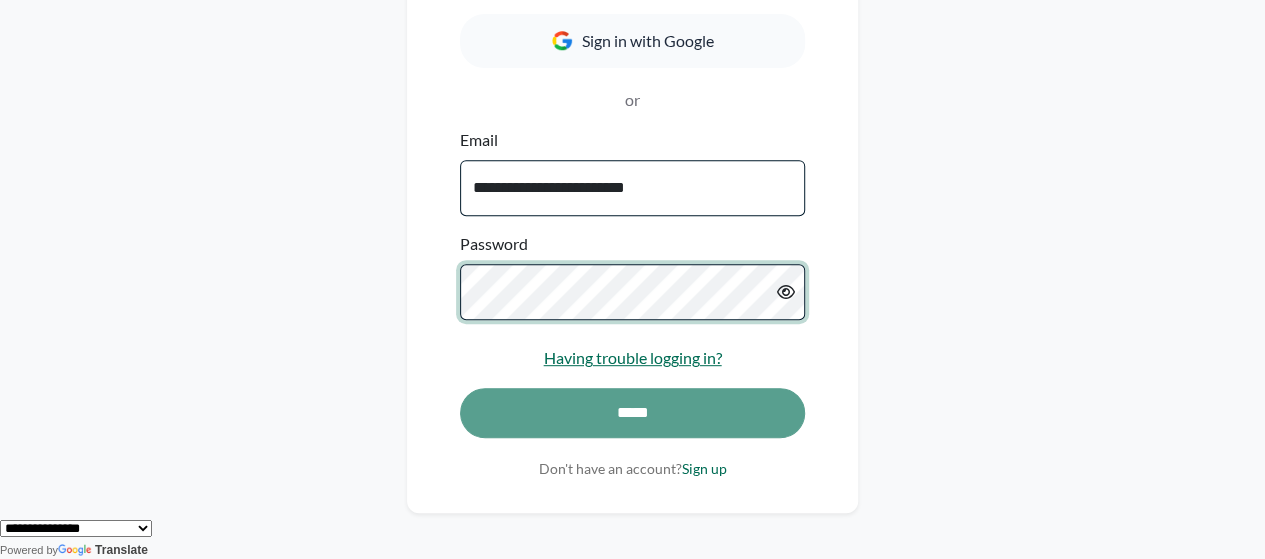 scroll, scrollTop: 371, scrollLeft: 0, axis: vertical 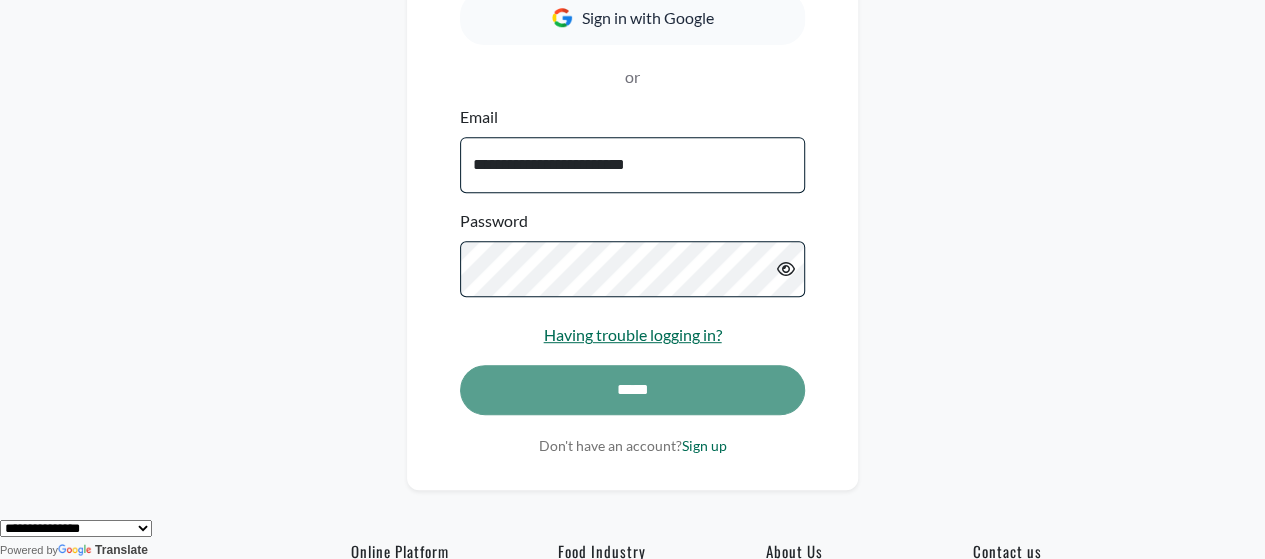 click on "*****" at bounding box center [632, 400] 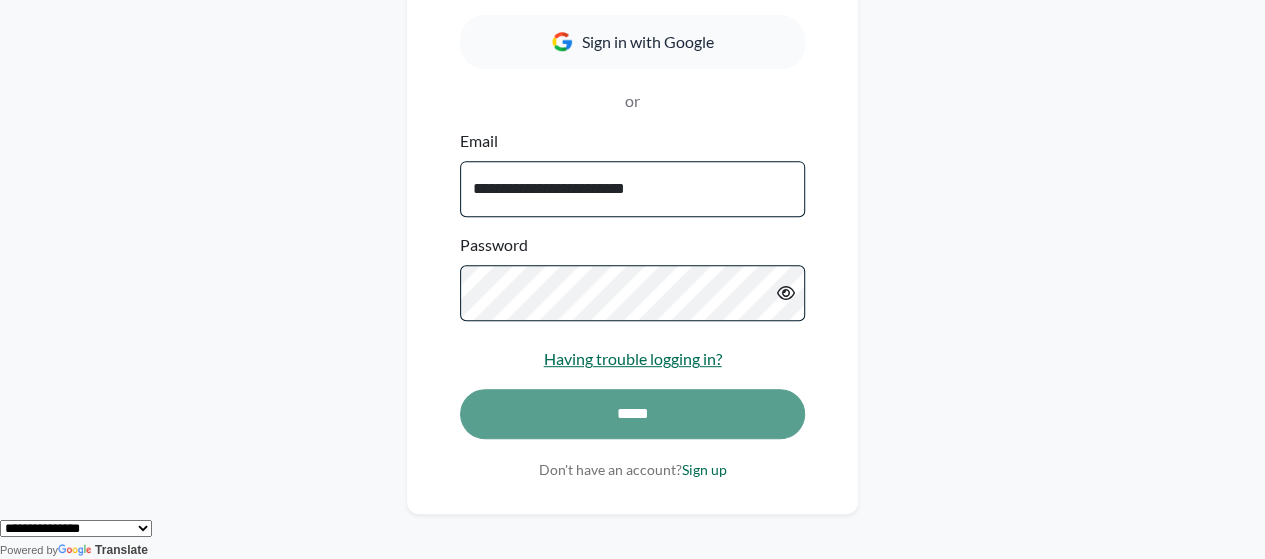 scroll, scrollTop: 346, scrollLeft: 0, axis: vertical 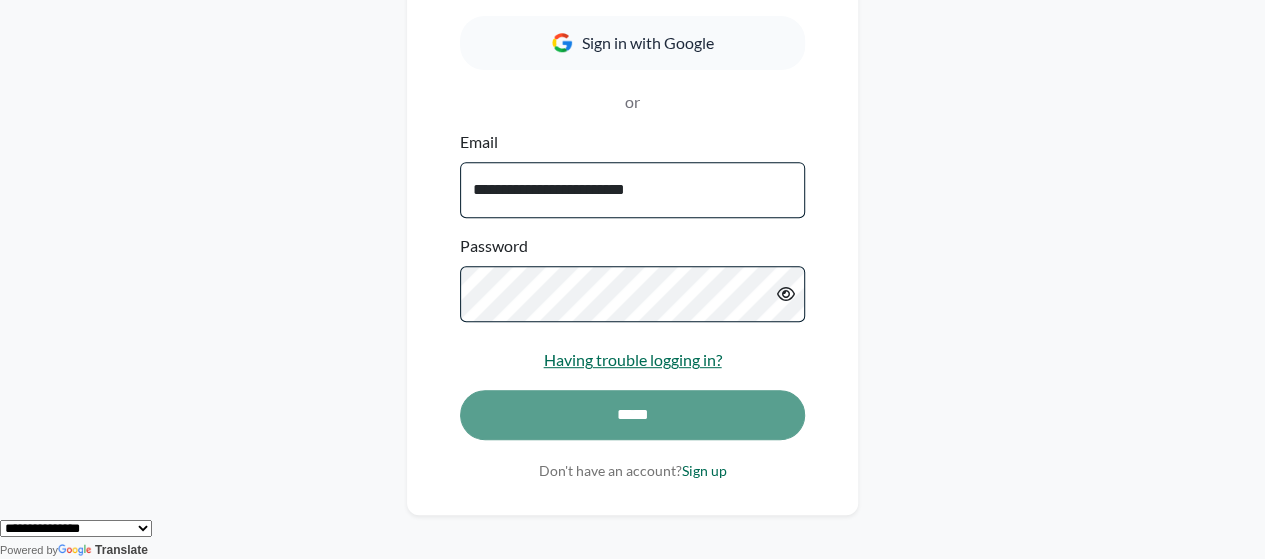 click on "*****" at bounding box center (632, 425) 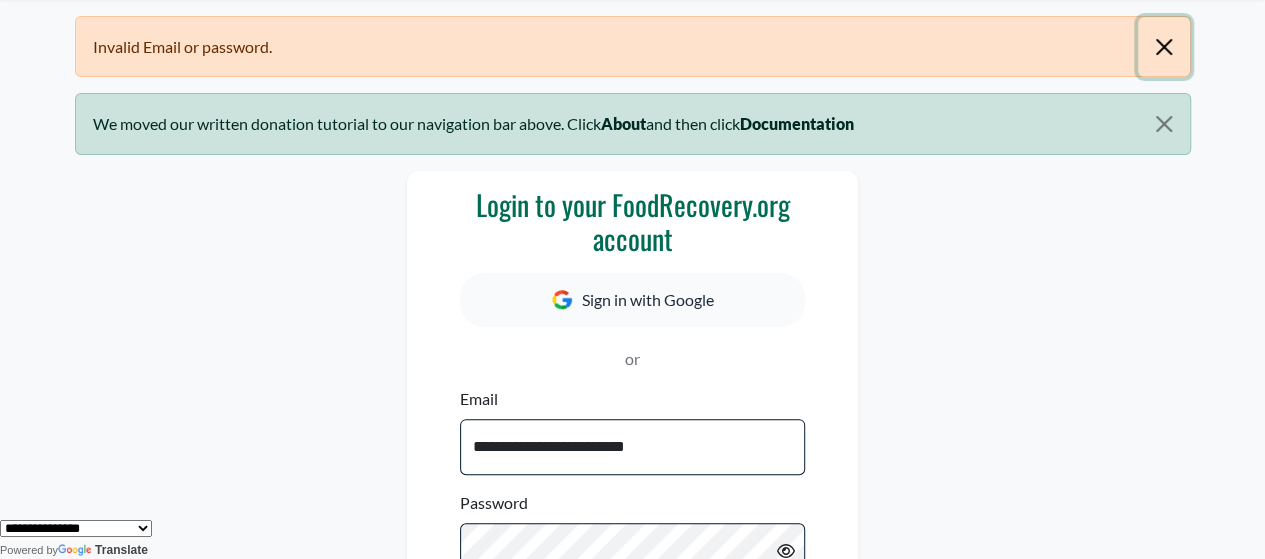 click at bounding box center [1163, 47] 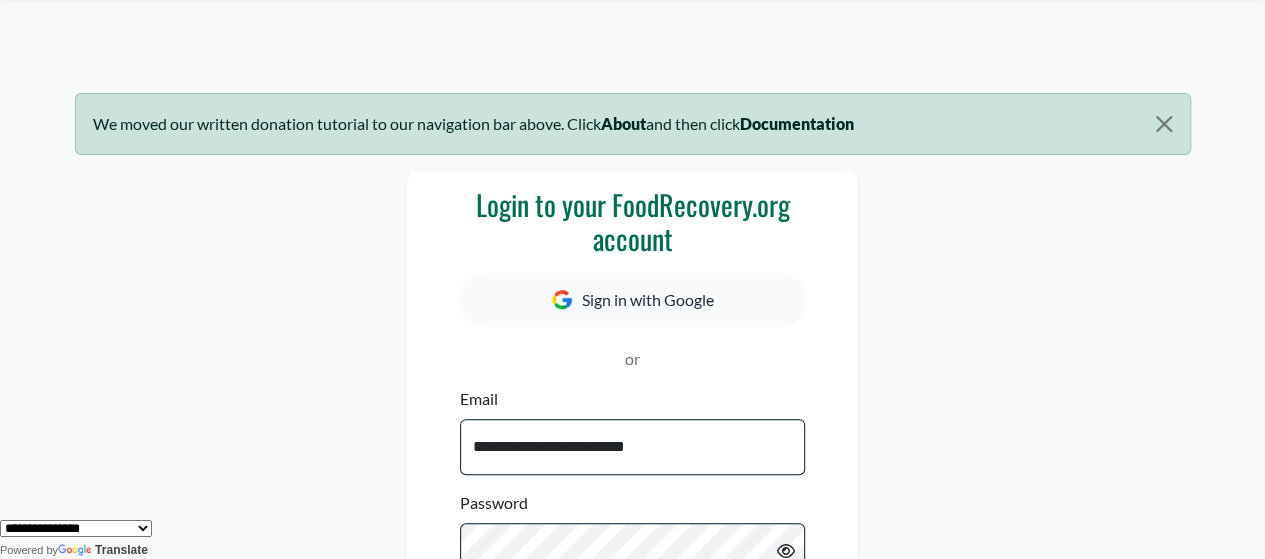 scroll, scrollTop: 12, scrollLeft: 0, axis: vertical 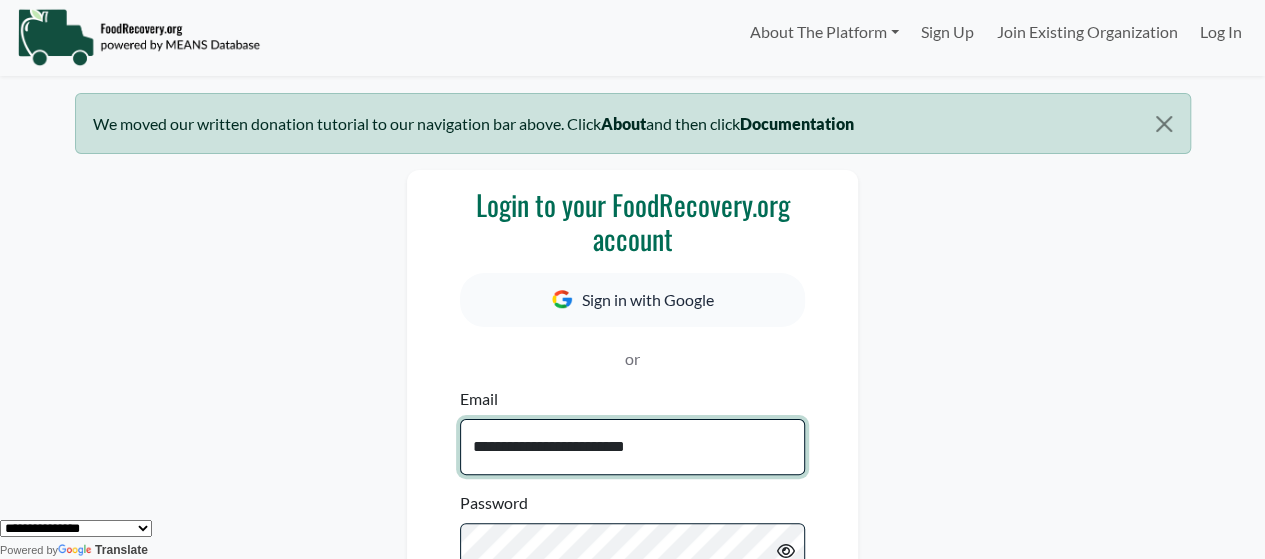 click on "**********" at bounding box center (632, 447) 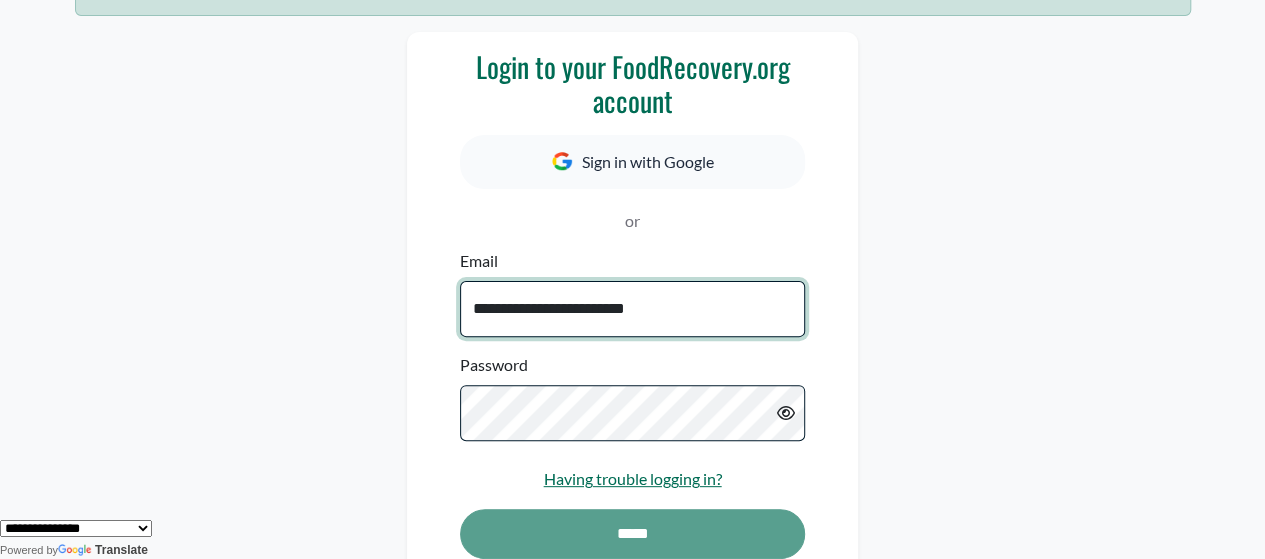 scroll, scrollTop: 191, scrollLeft: 0, axis: vertical 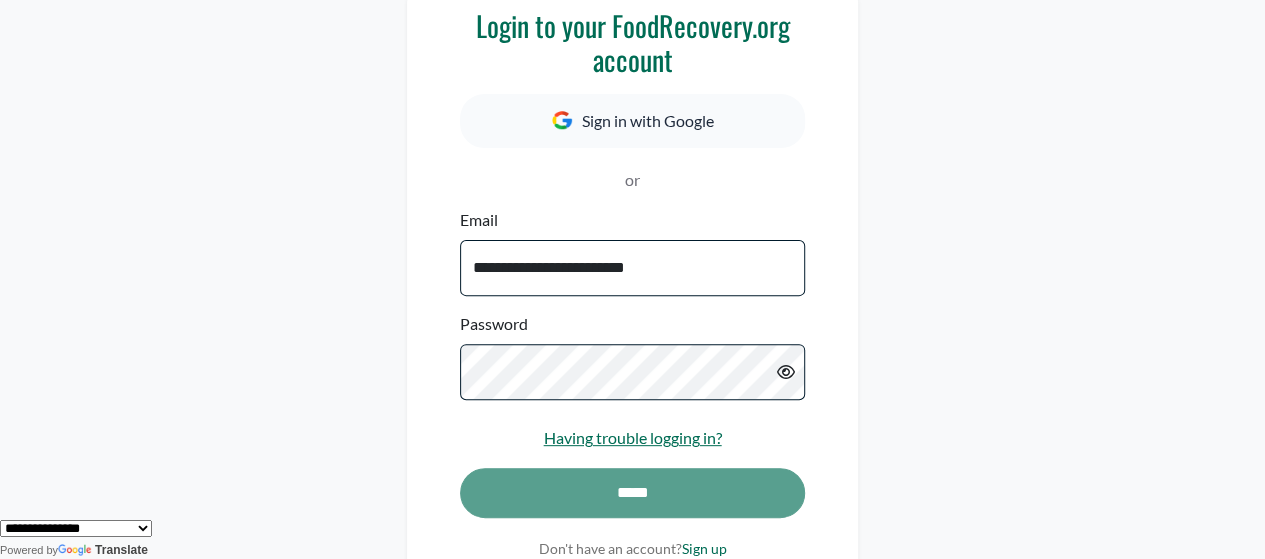 click on "*****" at bounding box center [632, 503] 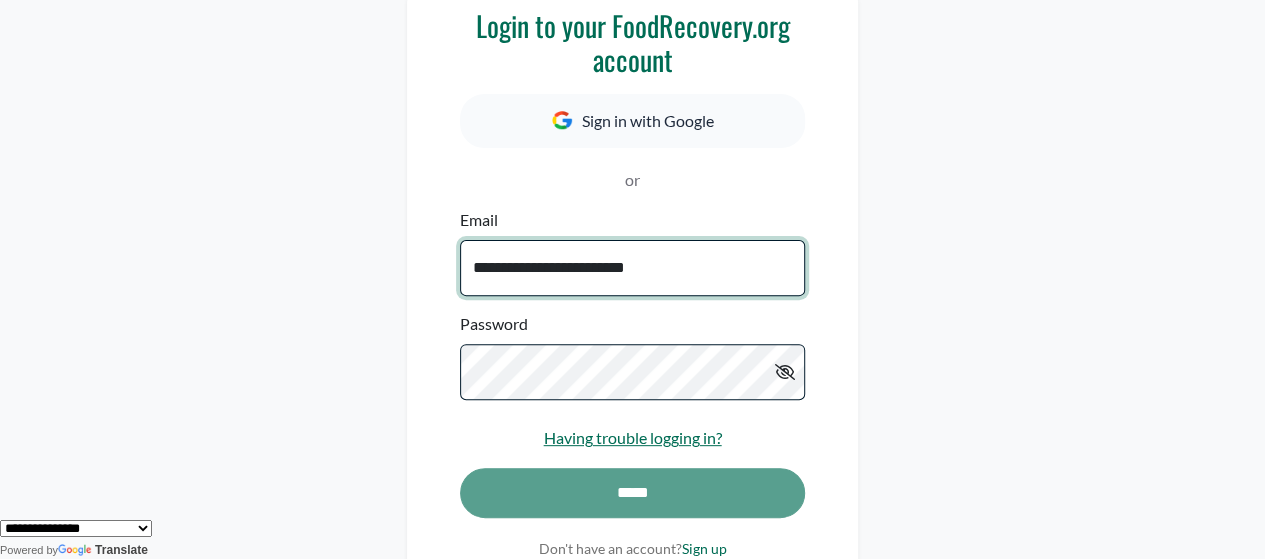 click on "**********" at bounding box center [632, 268] 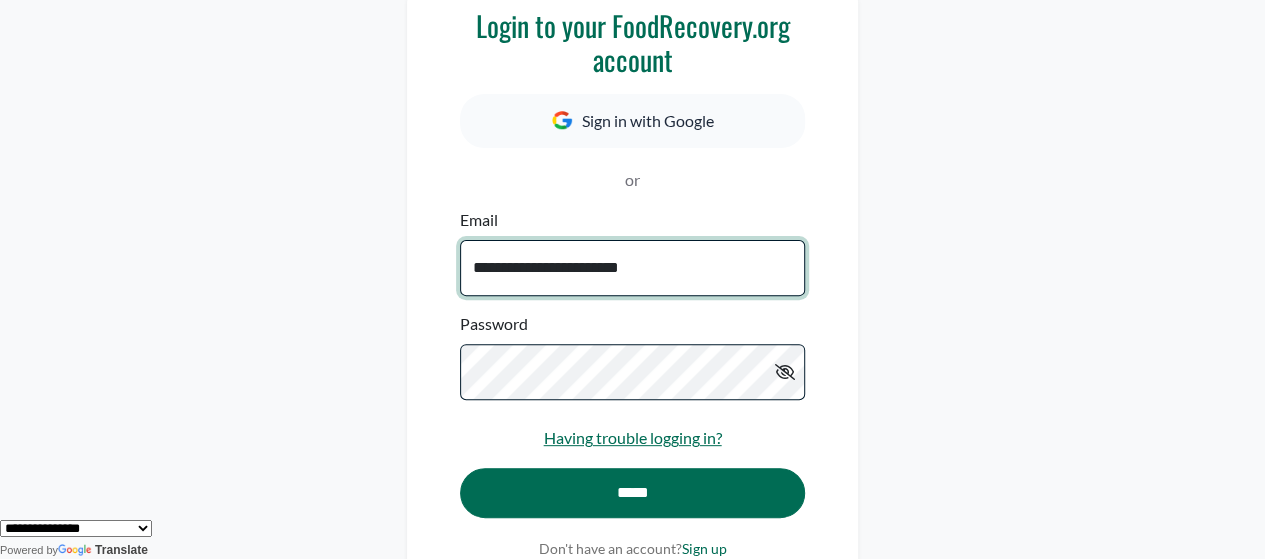 type on "**********" 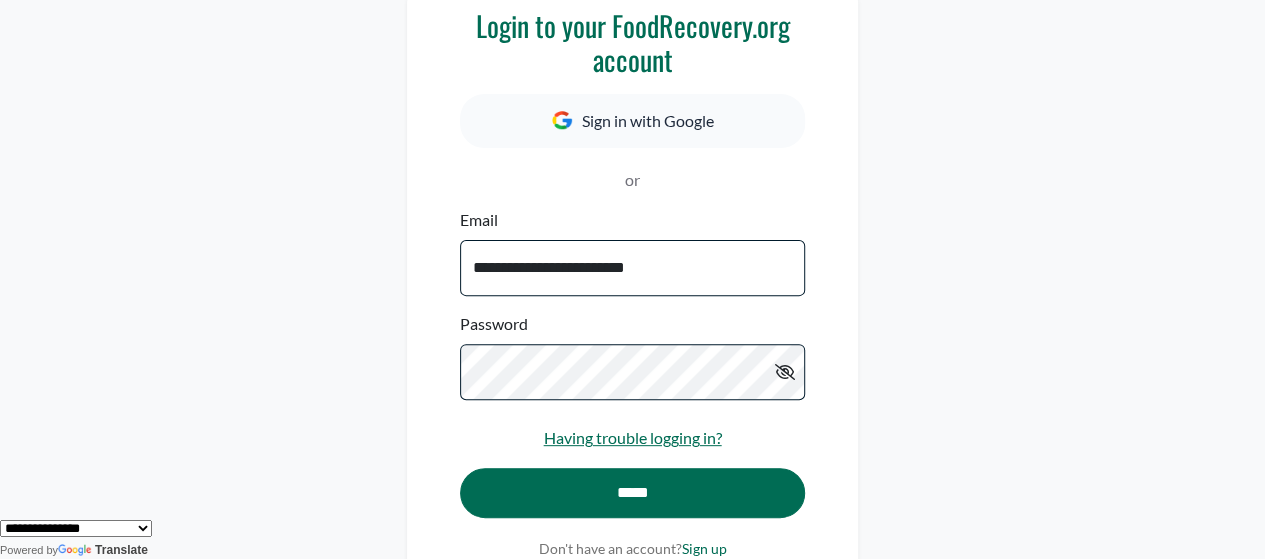 click at bounding box center [785, 372] 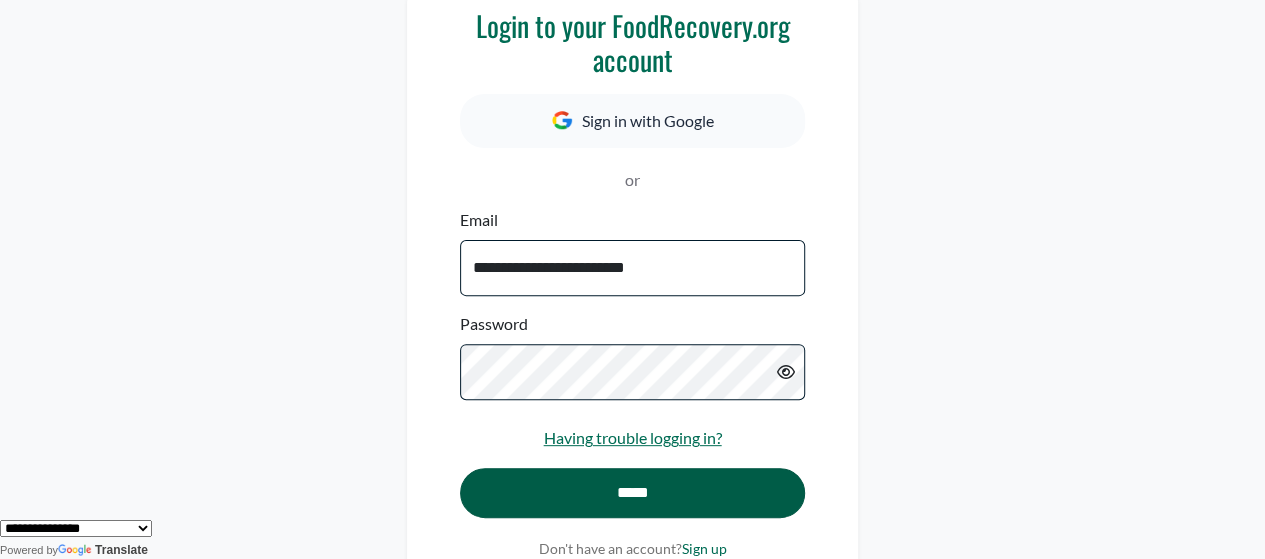 click on "*****" at bounding box center (632, 493) 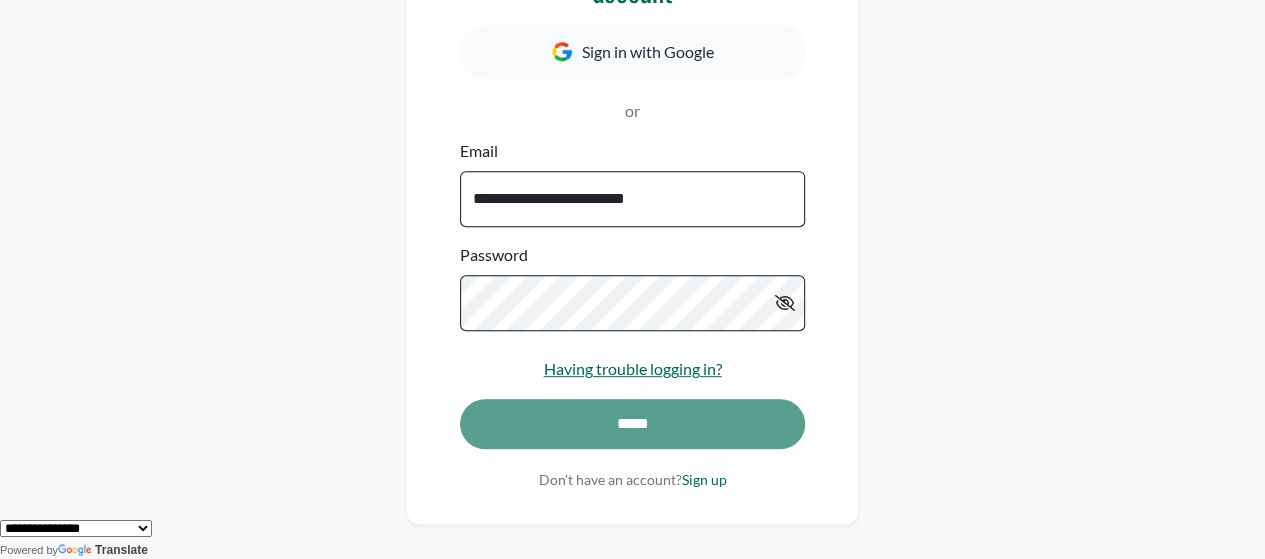 scroll, scrollTop: 325, scrollLeft: 0, axis: vertical 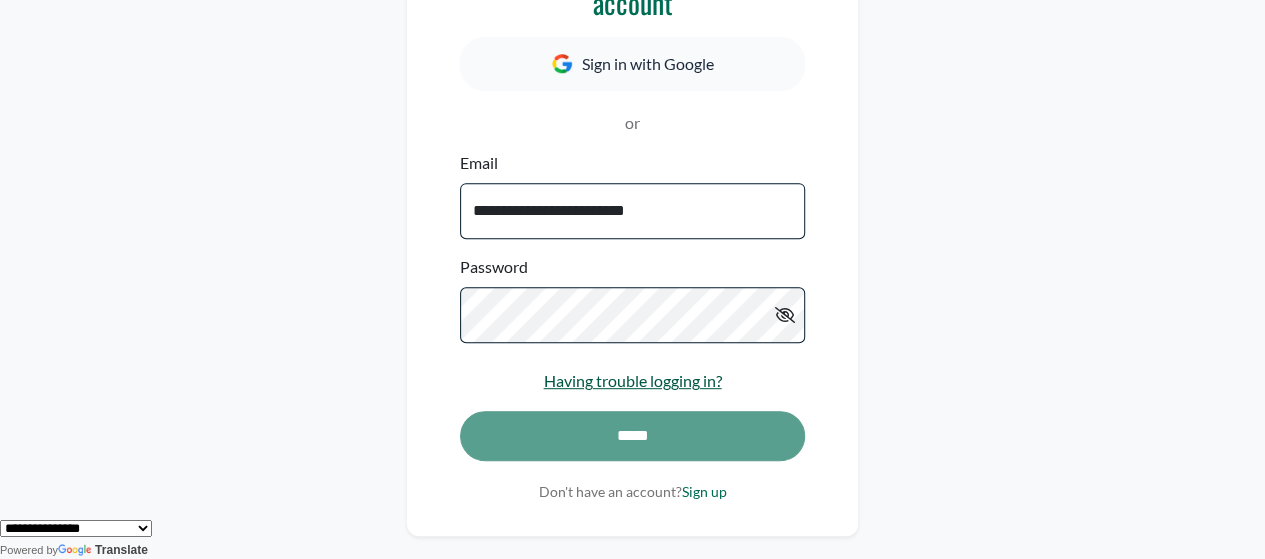 click on "Having trouble logging in?" at bounding box center (633, 380) 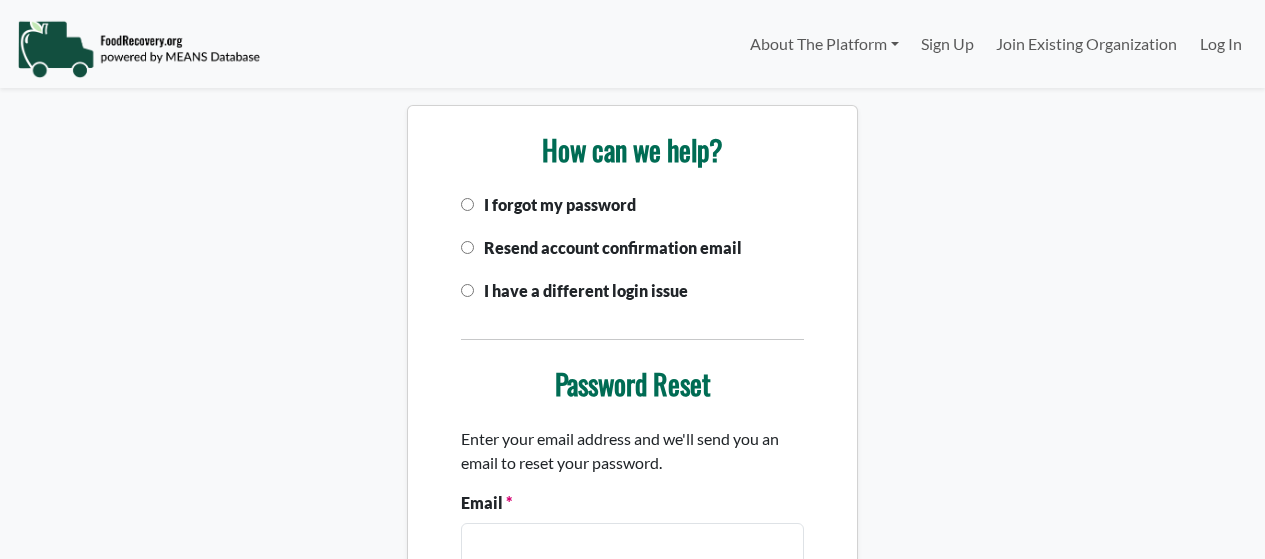 scroll, scrollTop: 0, scrollLeft: 0, axis: both 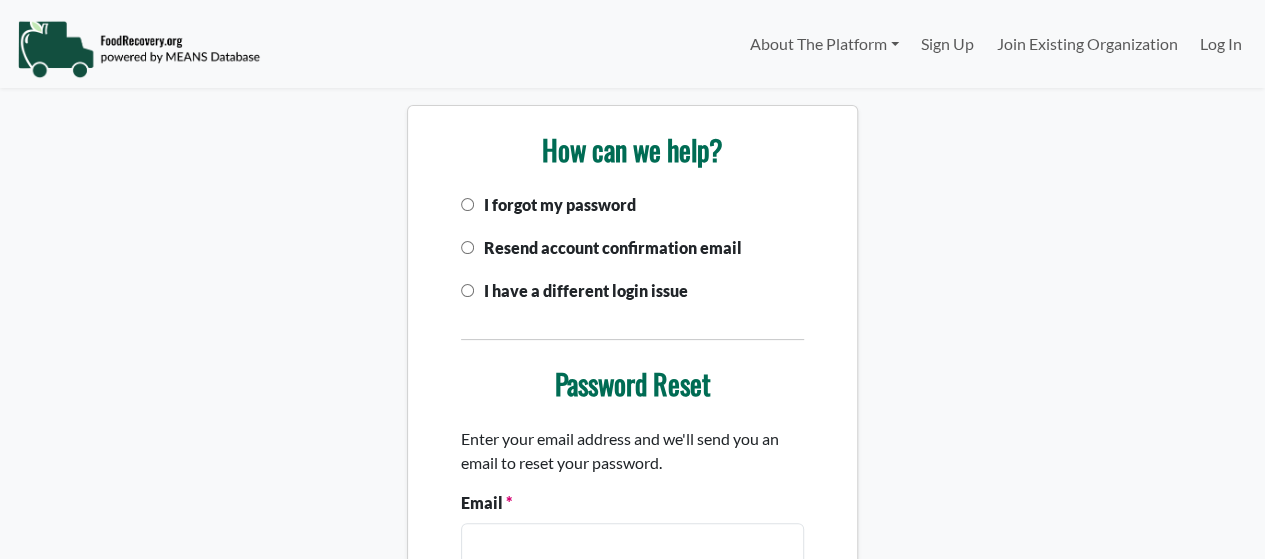 select 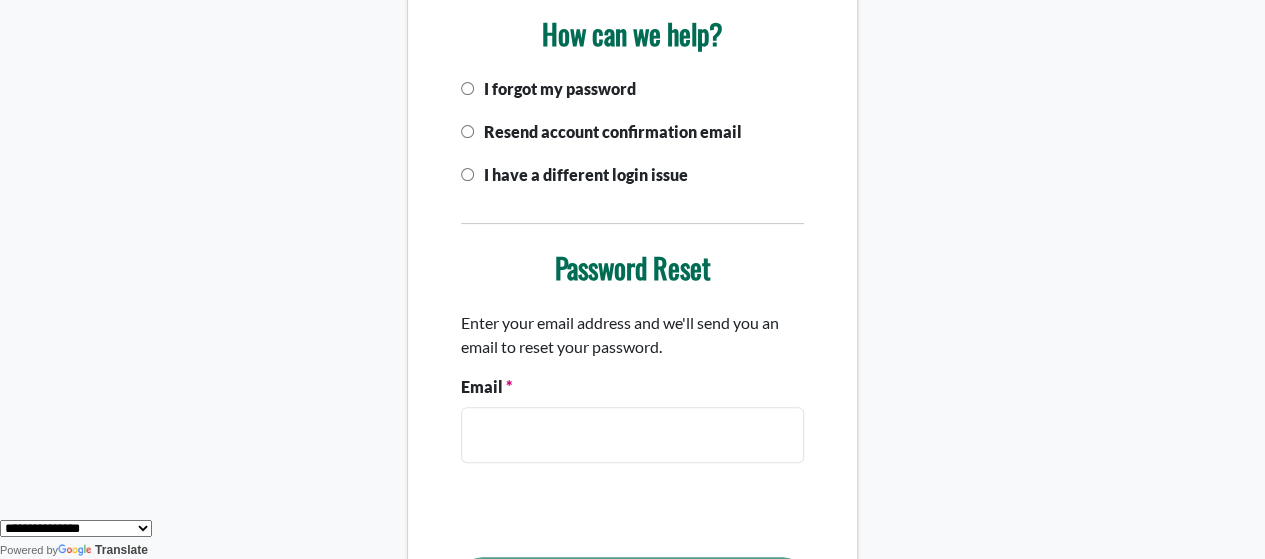 scroll, scrollTop: 158, scrollLeft: 0, axis: vertical 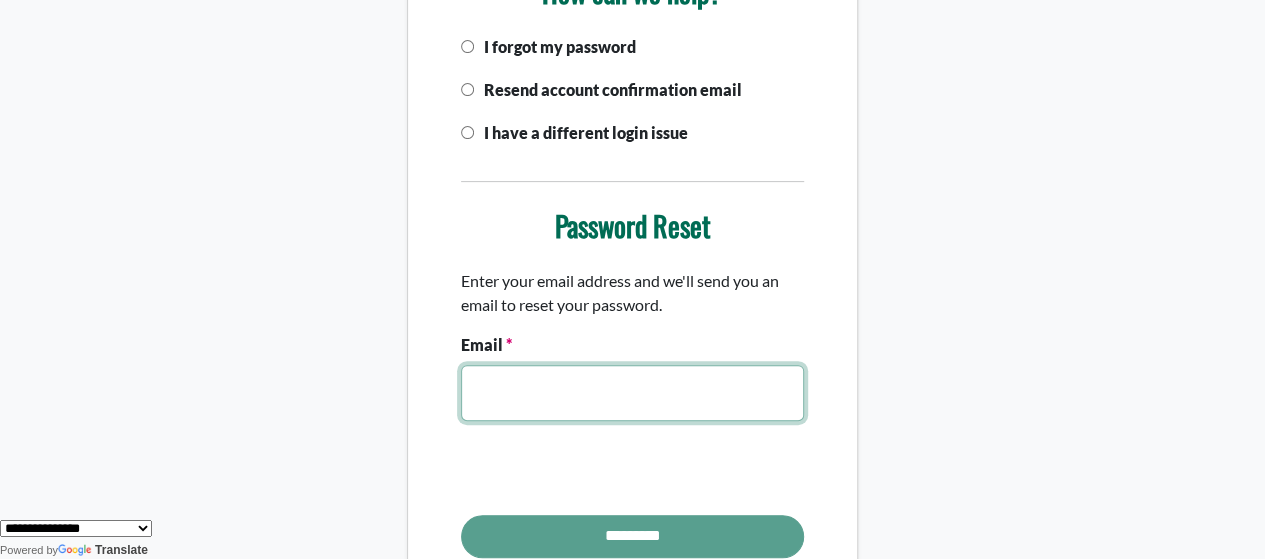 drag, startPoint x: 0, startPoint y: 0, endPoint x: 658, endPoint y: 377, distance: 758.3489 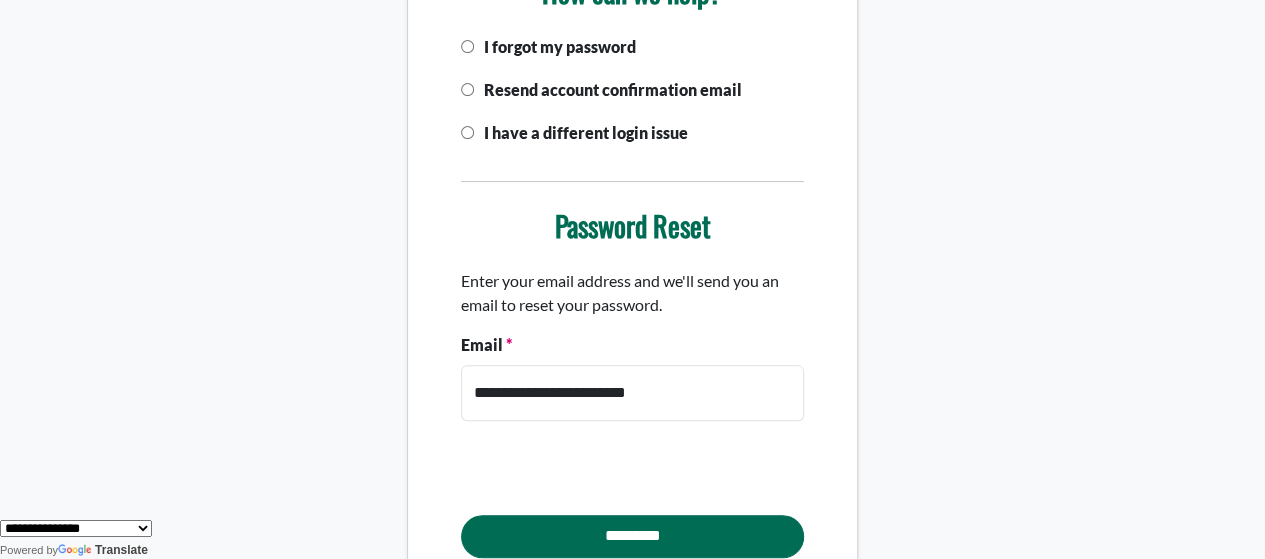 click on "**********" at bounding box center [632, 528] 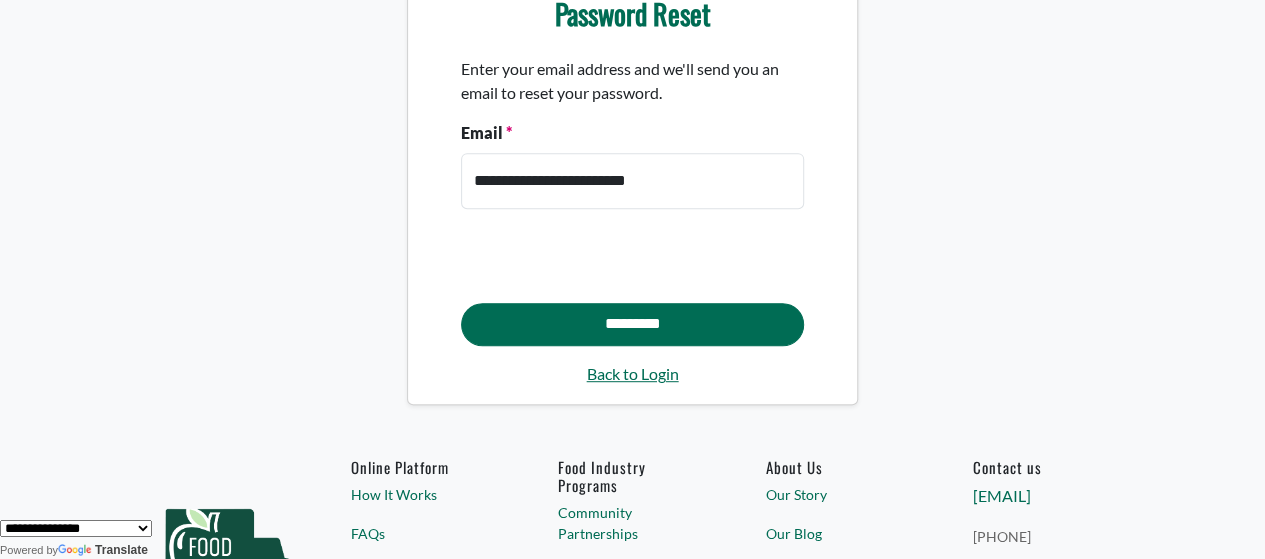 scroll, scrollTop: 371, scrollLeft: 0, axis: vertical 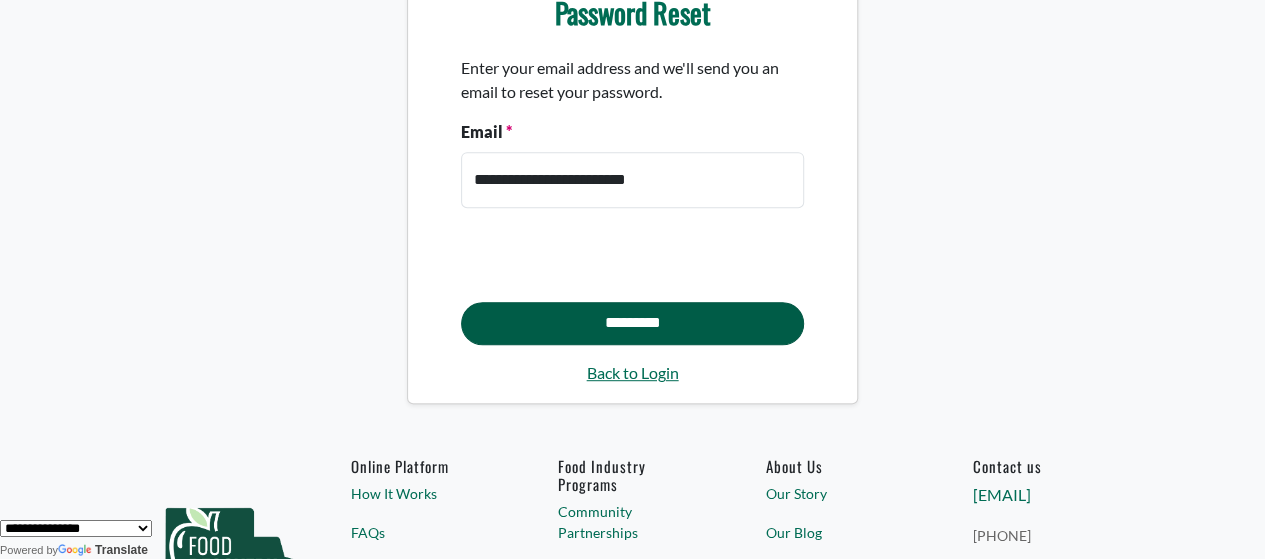 click on "*********" at bounding box center [632, 324] 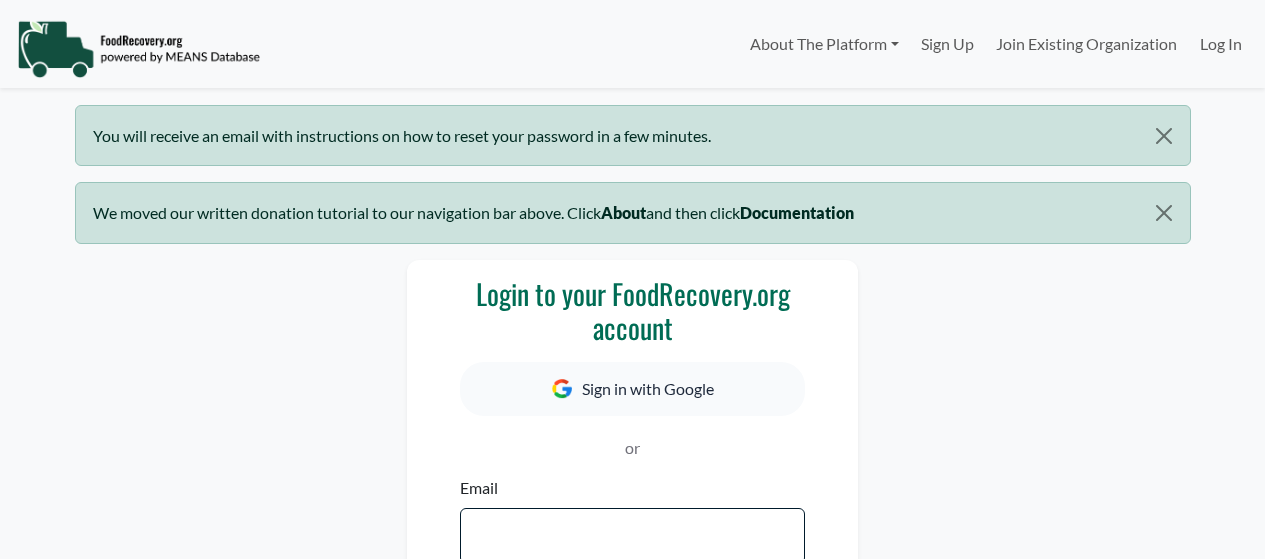 scroll, scrollTop: 3, scrollLeft: 0, axis: vertical 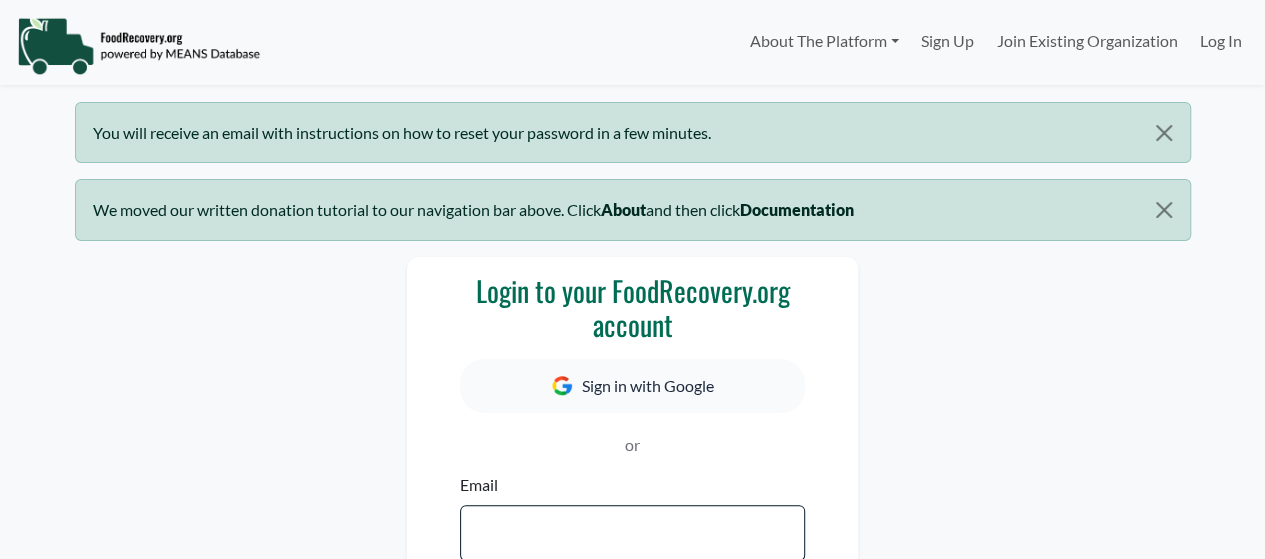 select 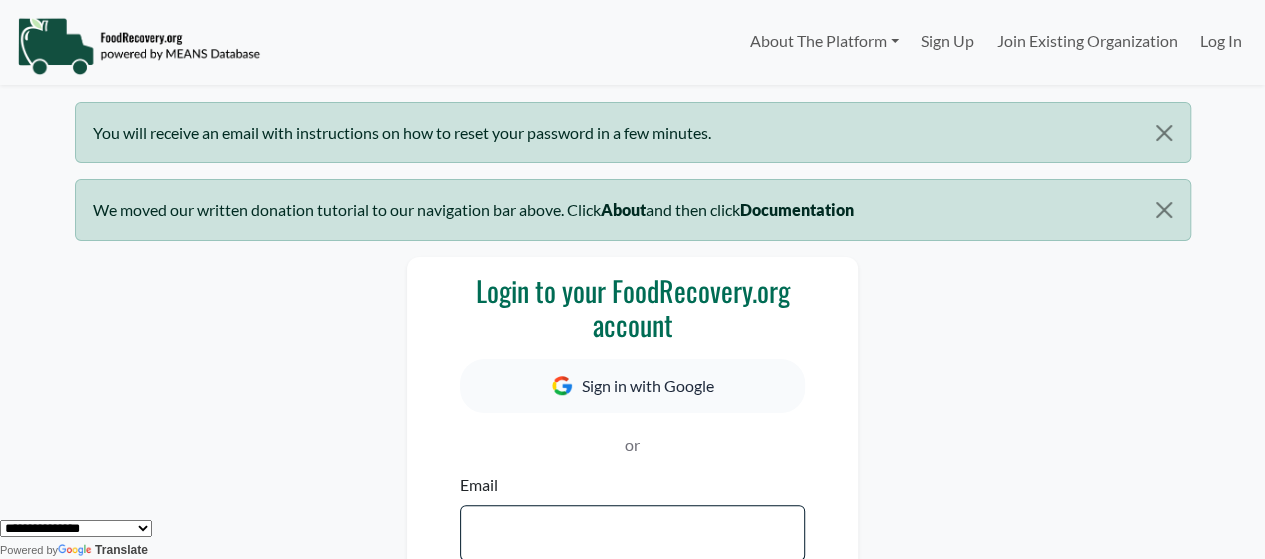 scroll, scrollTop: 331, scrollLeft: 0, axis: vertical 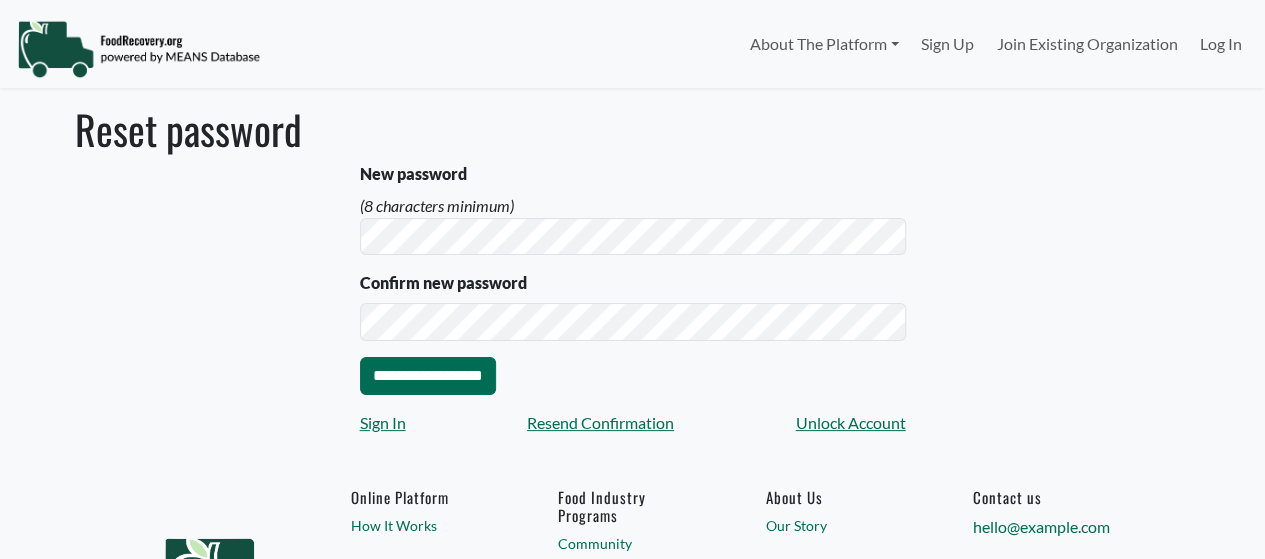 select 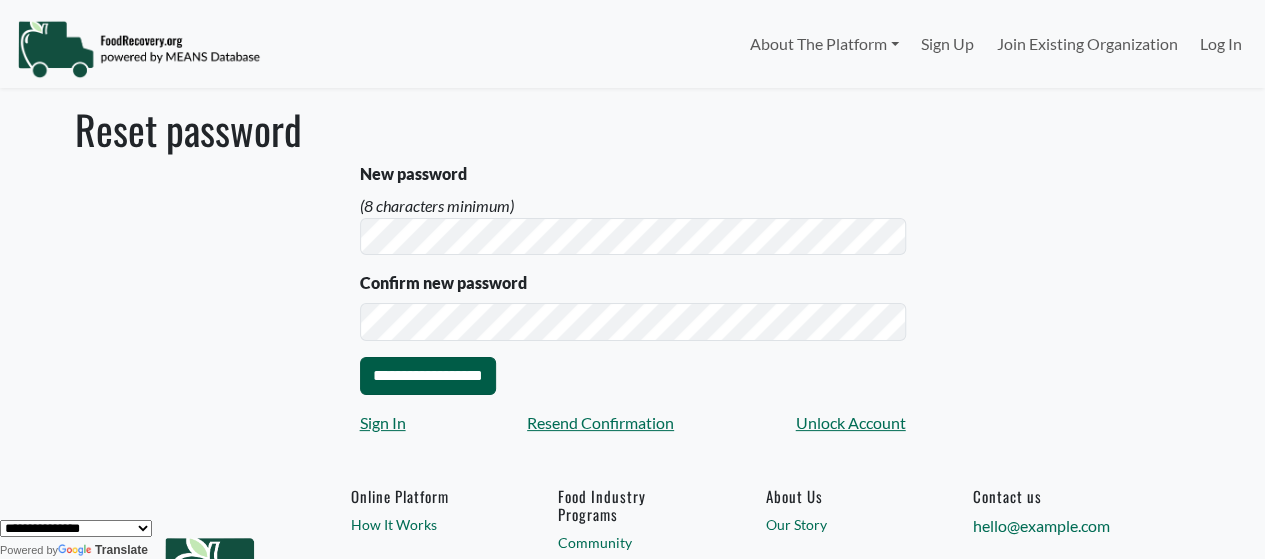 click on "**********" at bounding box center [428, 376] 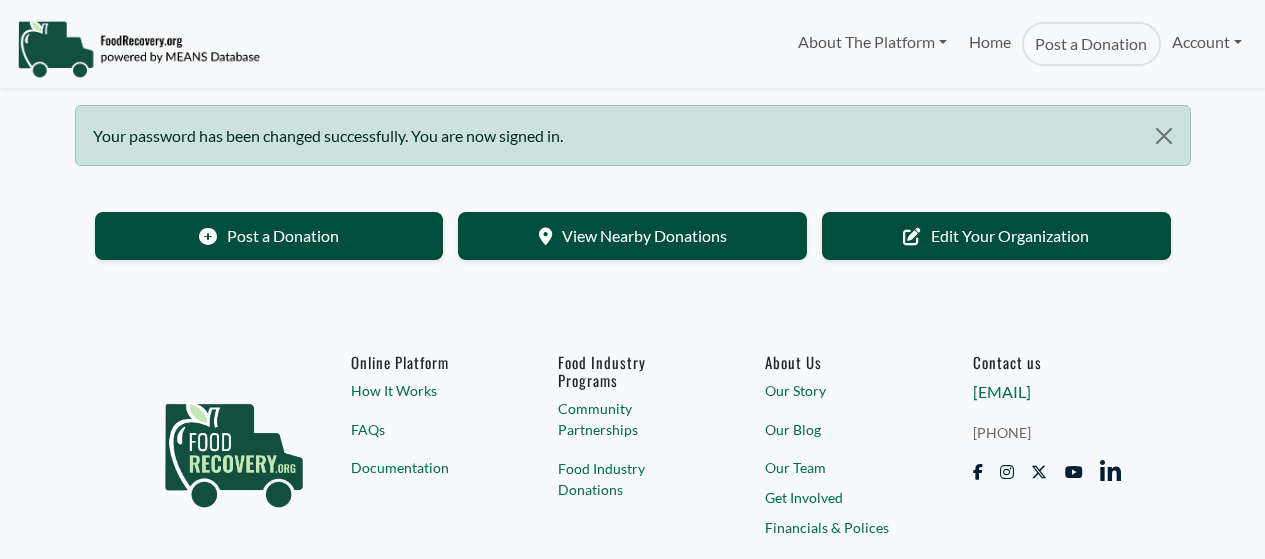 scroll, scrollTop: 0, scrollLeft: 0, axis: both 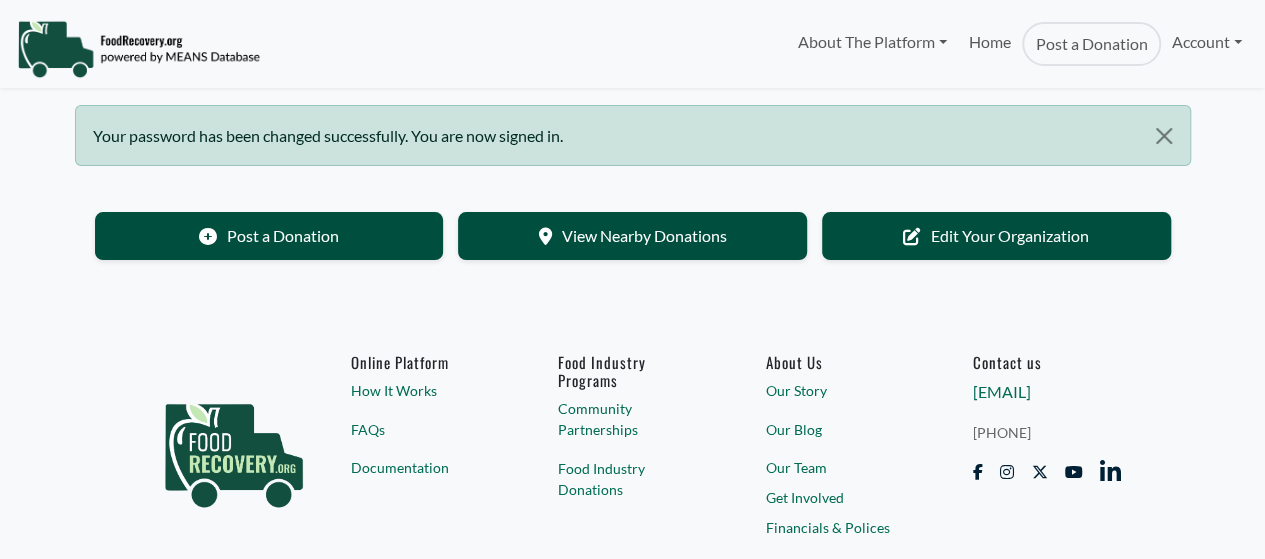 select 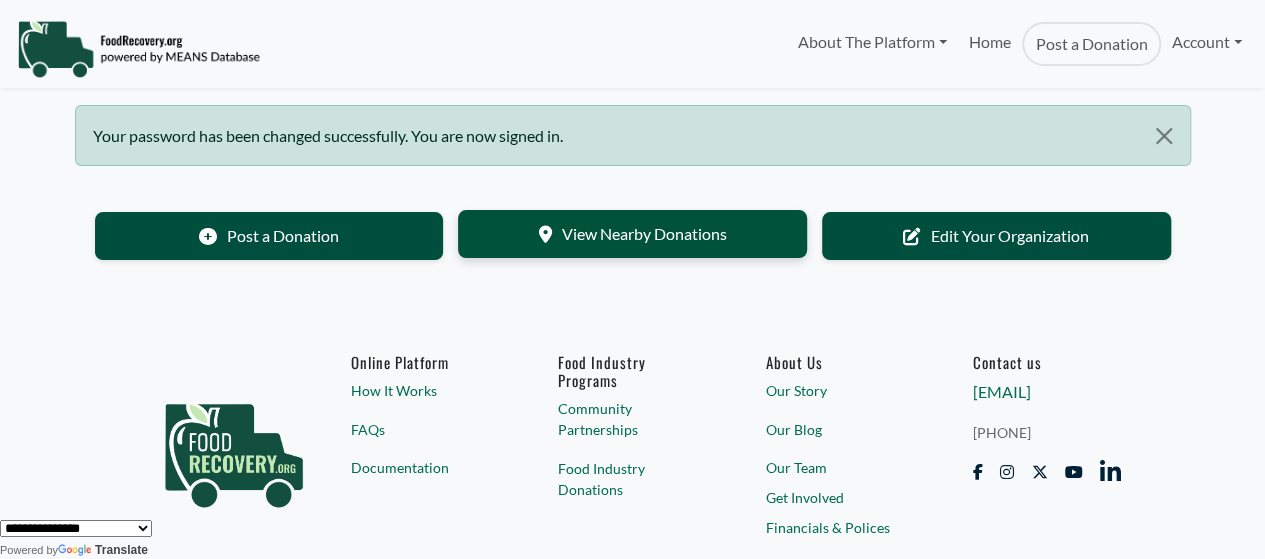 click on "View Nearby Donations" at bounding box center [632, 234] 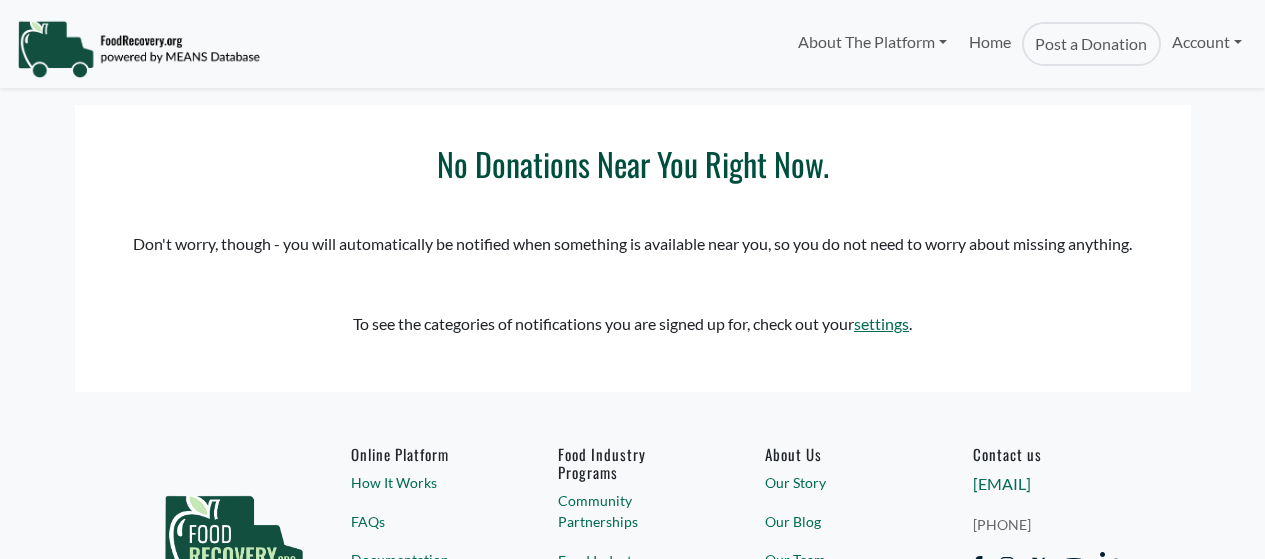 scroll, scrollTop: 0, scrollLeft: 0, axis: both 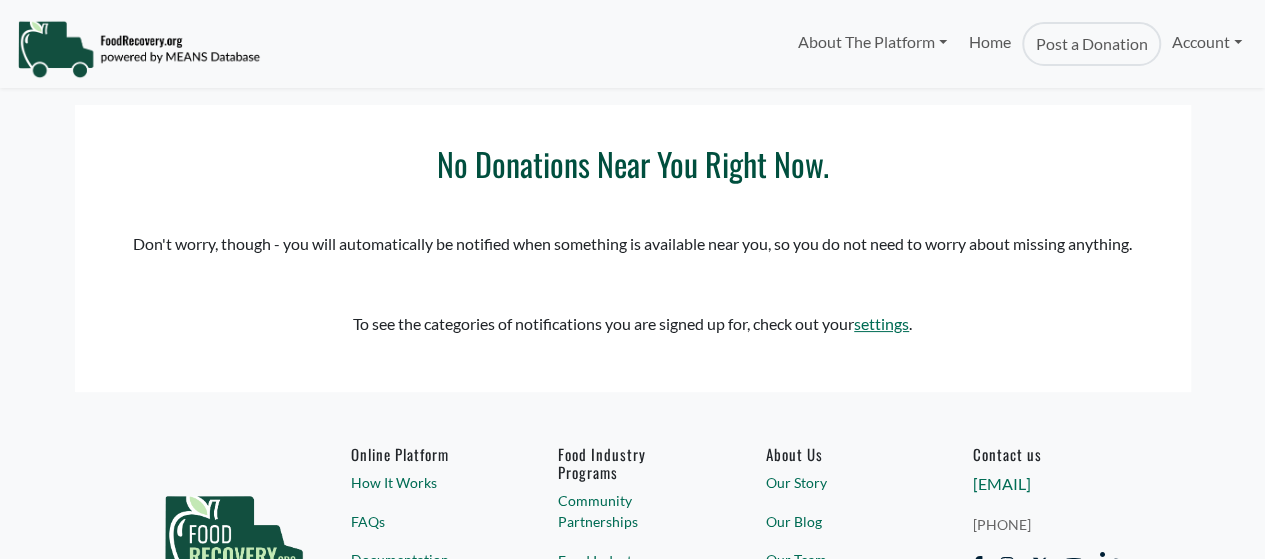 select 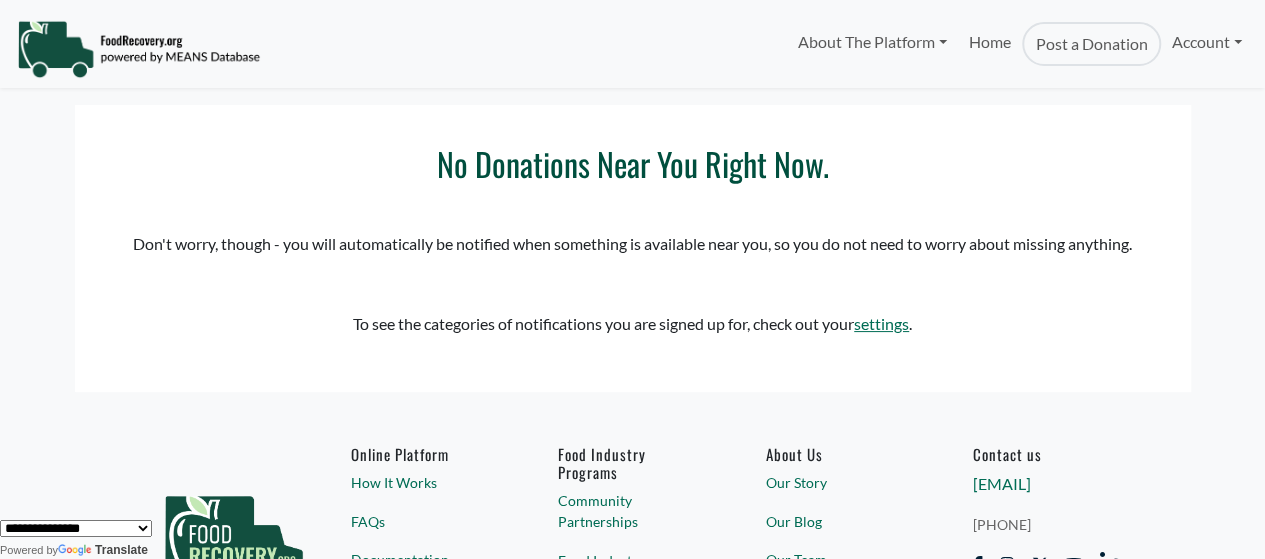 click at bounding box center (138, 49) 